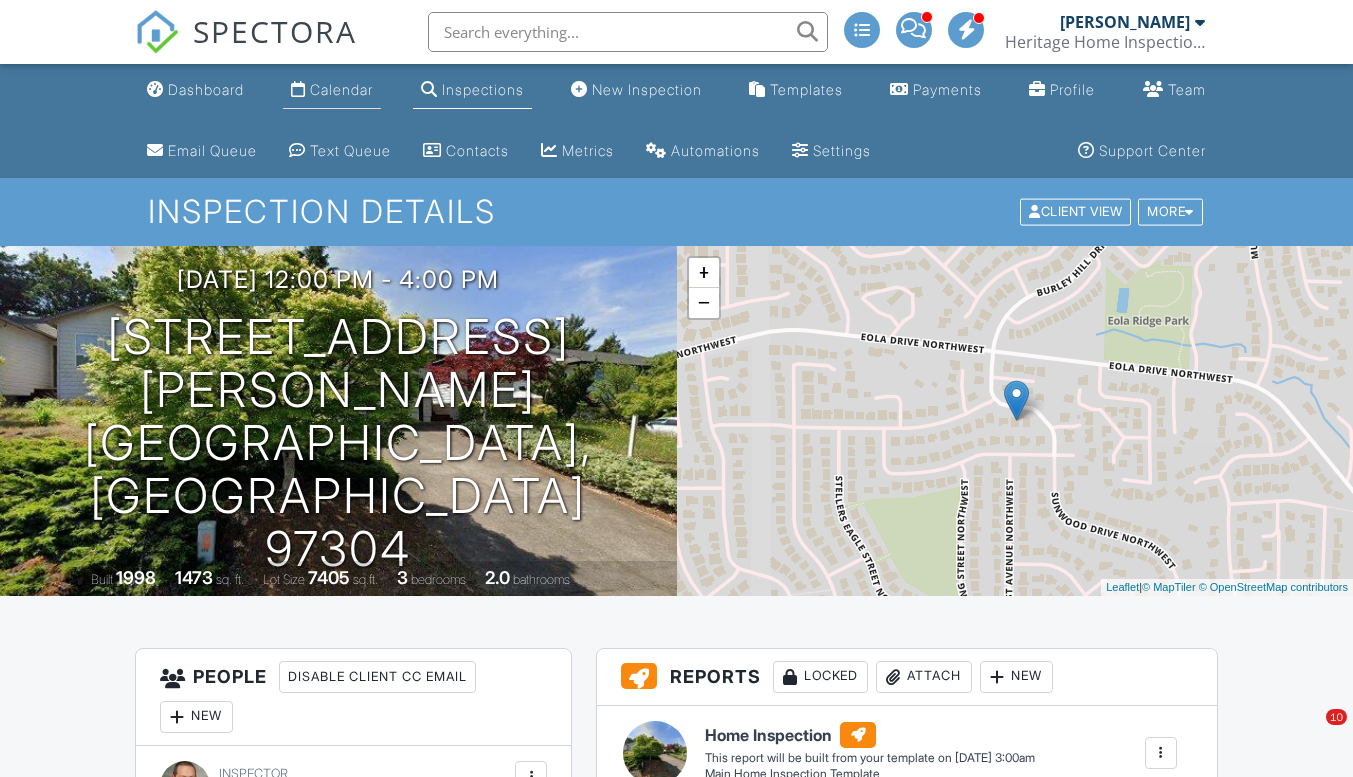 scroll, scrollTop: 0, scrollLeft: 0, axis: both 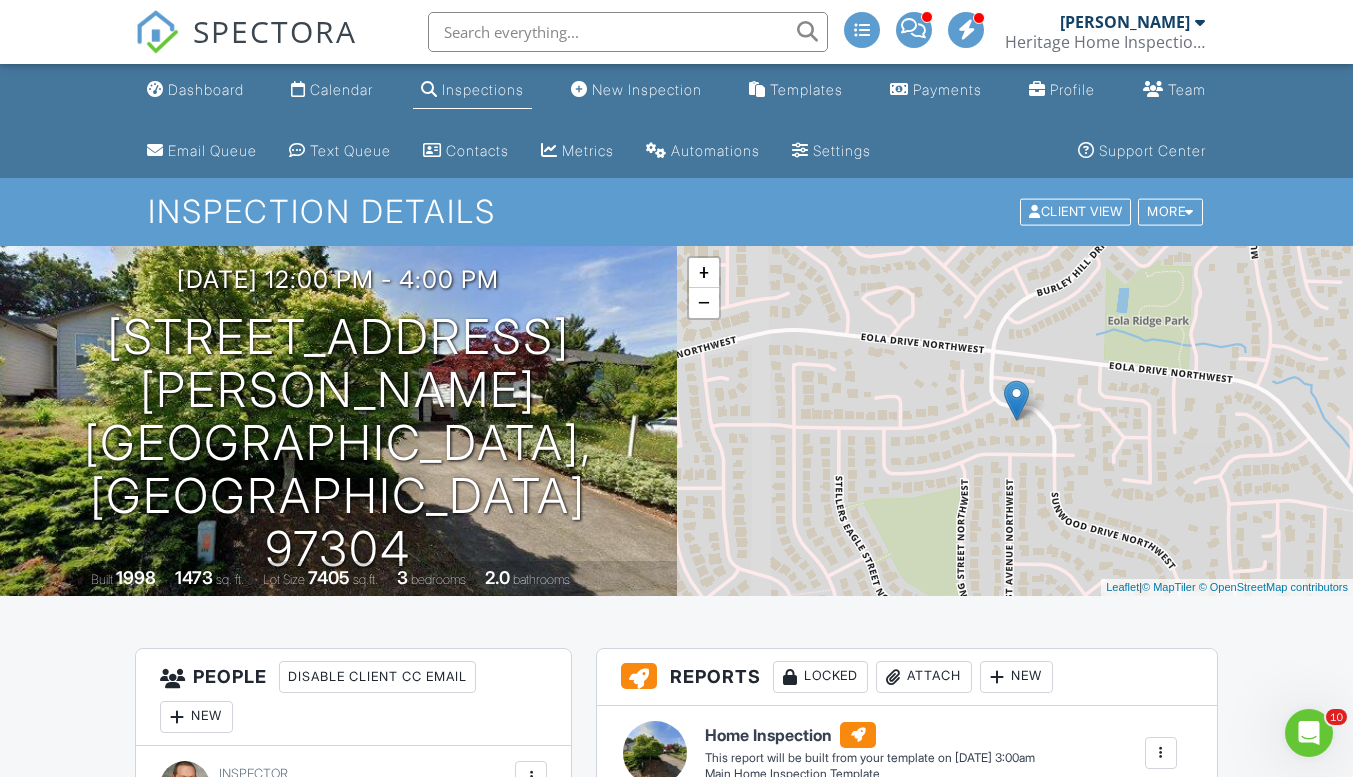 click on "Inspections" at bounding box center (483, 89) 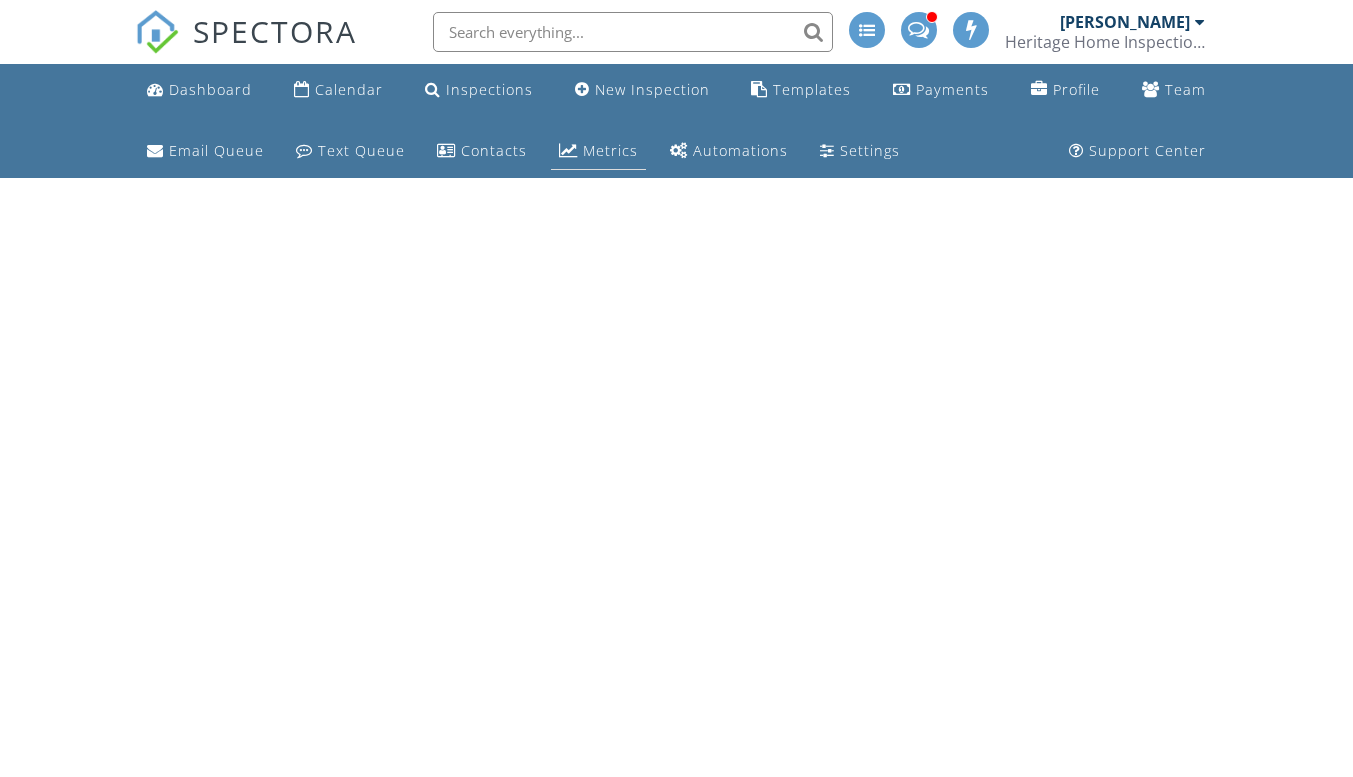 scroll, scrollTop: 0, scrollLeft: 0, axis: both 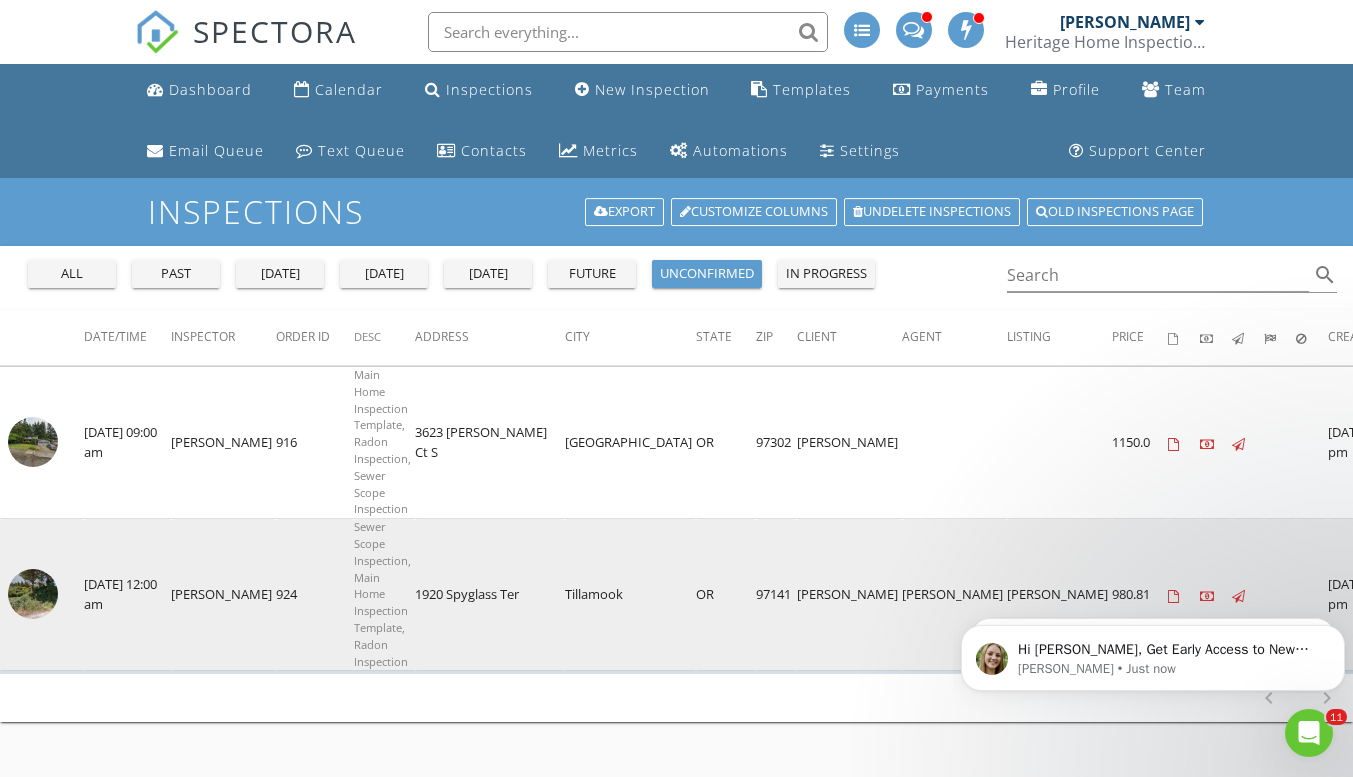 click at bounding box center [33, 614] 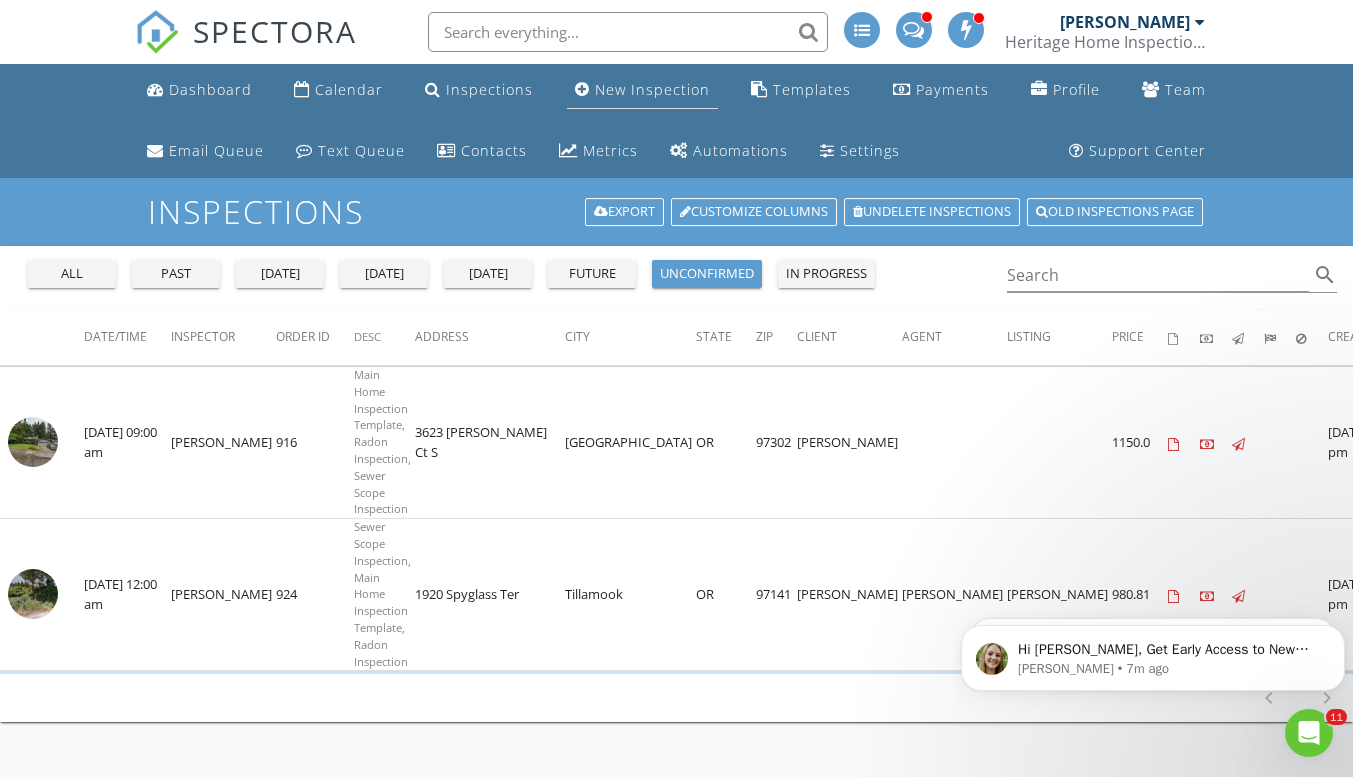 click on "New Inspection" at bounding box center [652, 89] 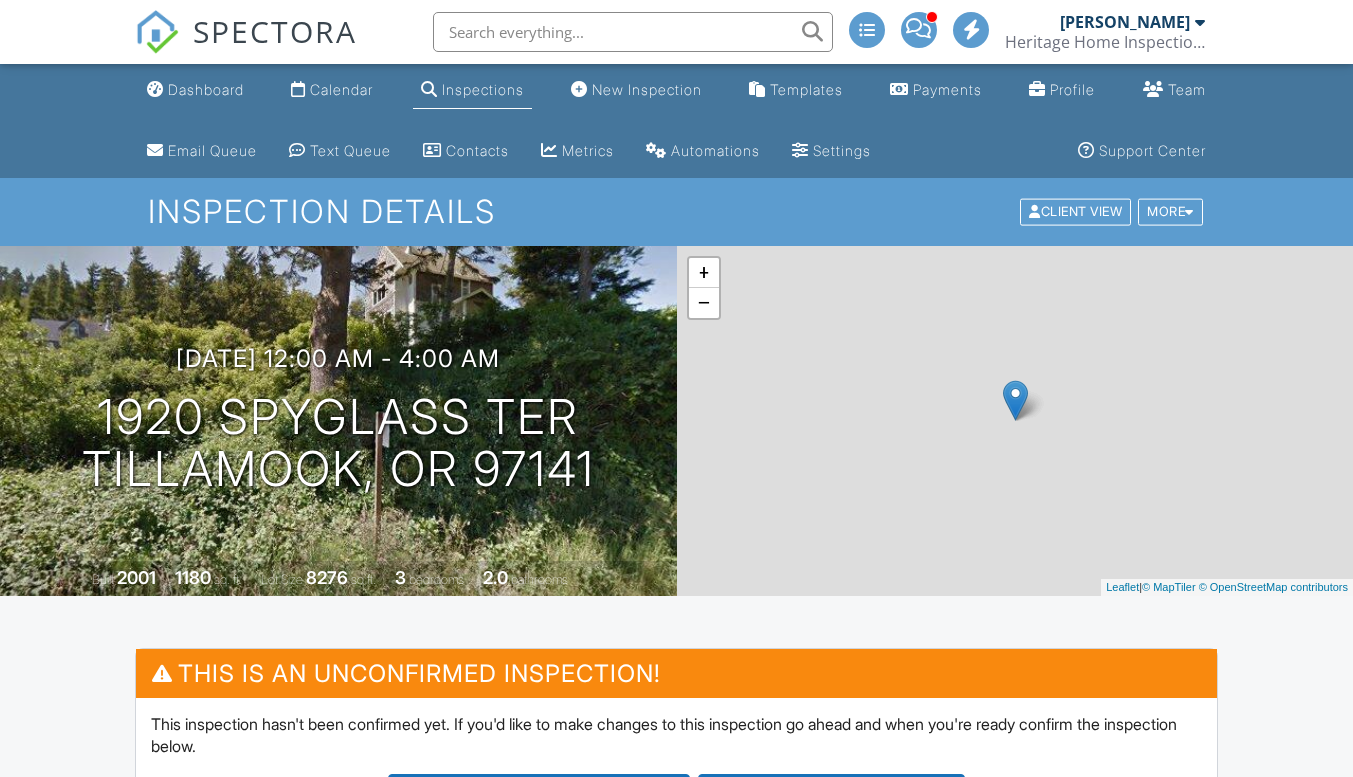 scroll, scrollTop: 600, scrollLeft: 0, axis: vertical 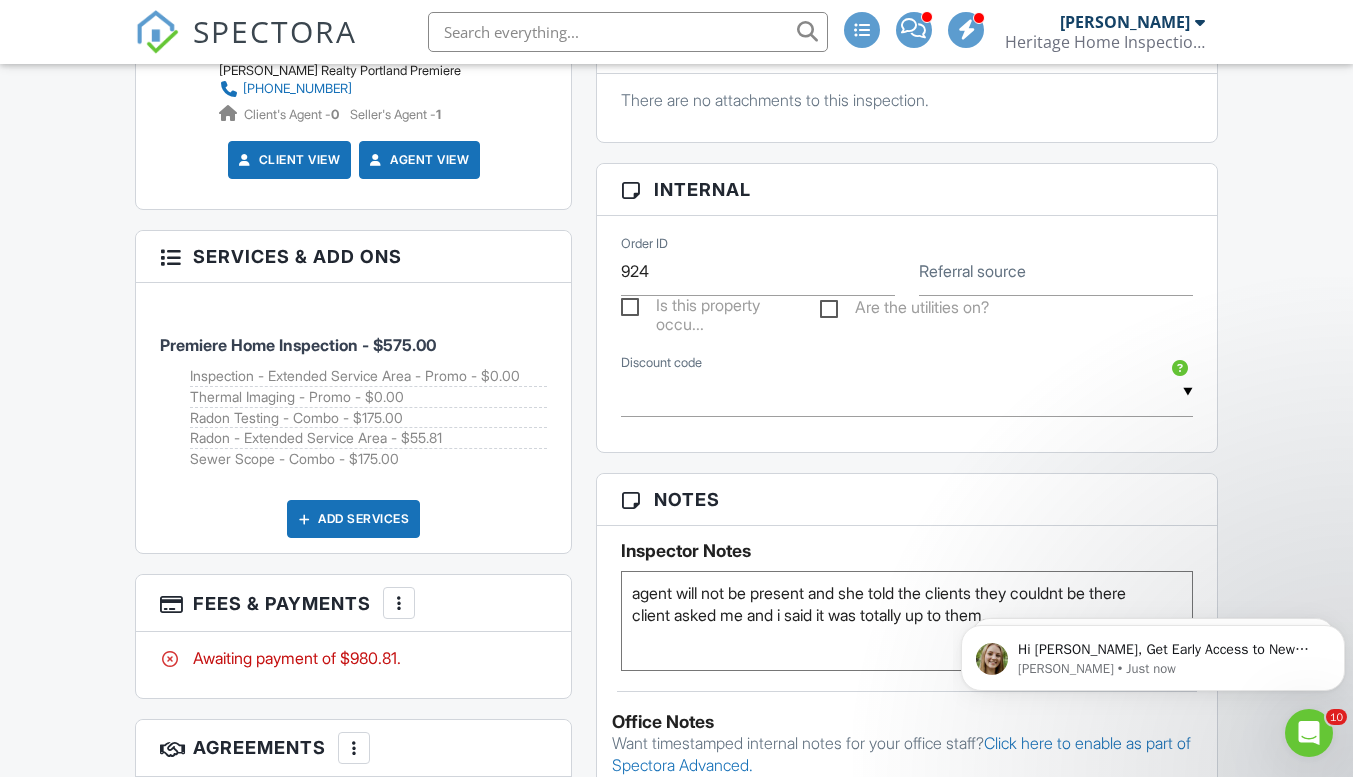 click at bounding box center (399, 603) 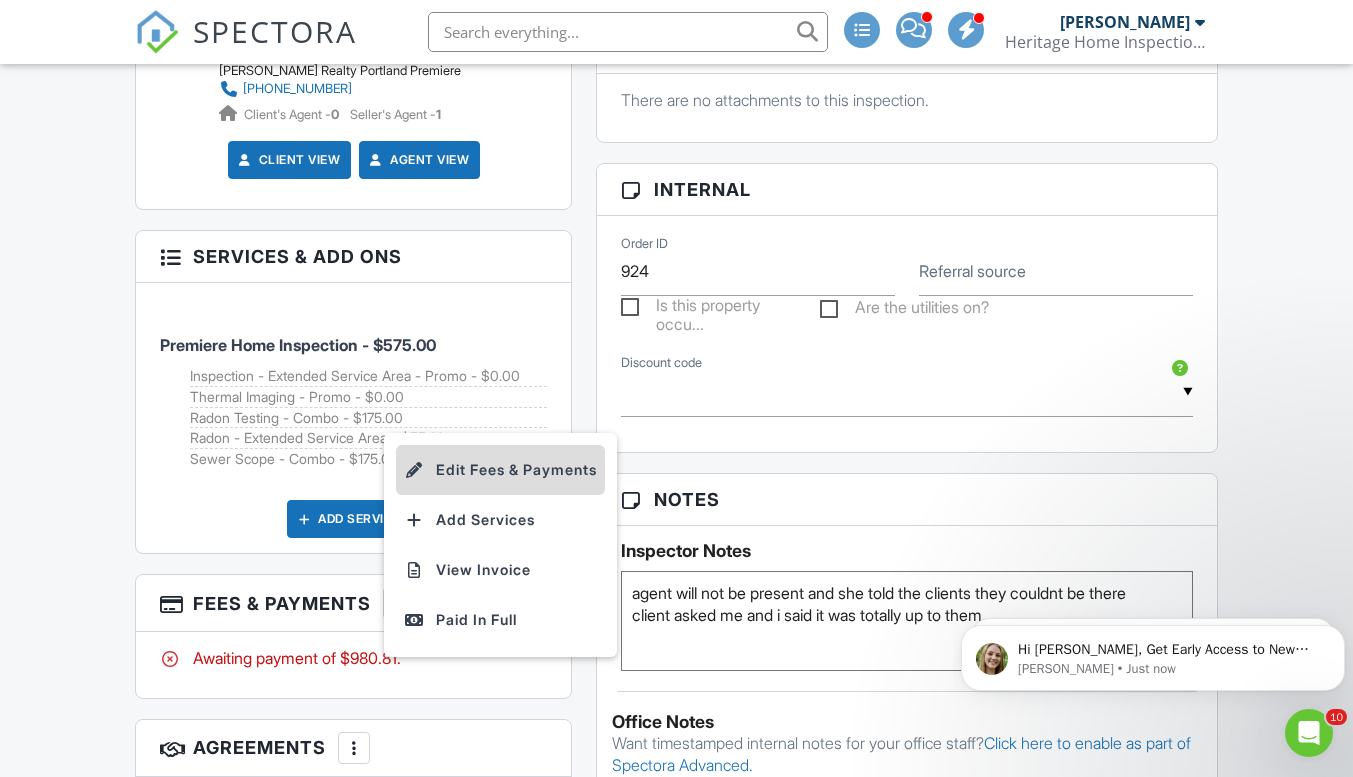 click on "Edit Fees & Payments" at bounding box center (500, 470) 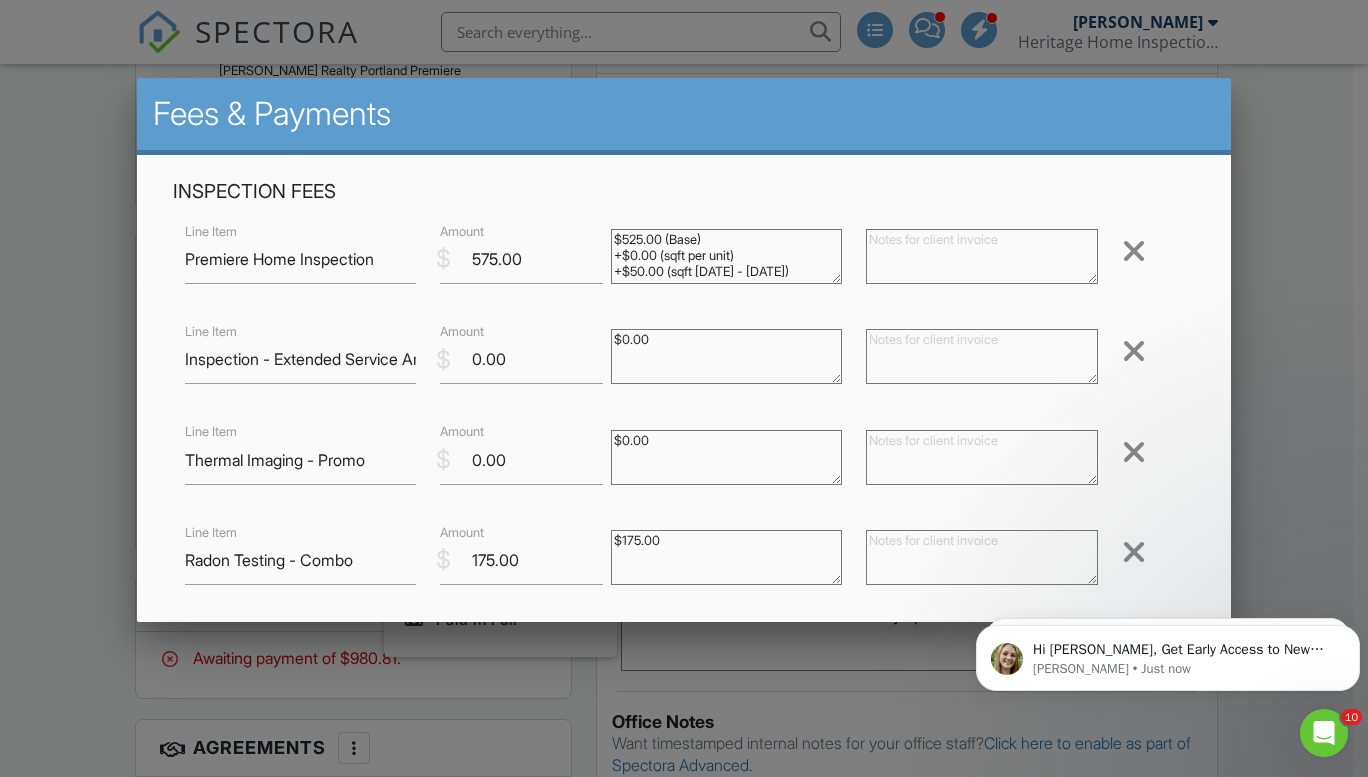 click at bounding box center (1134, 251) 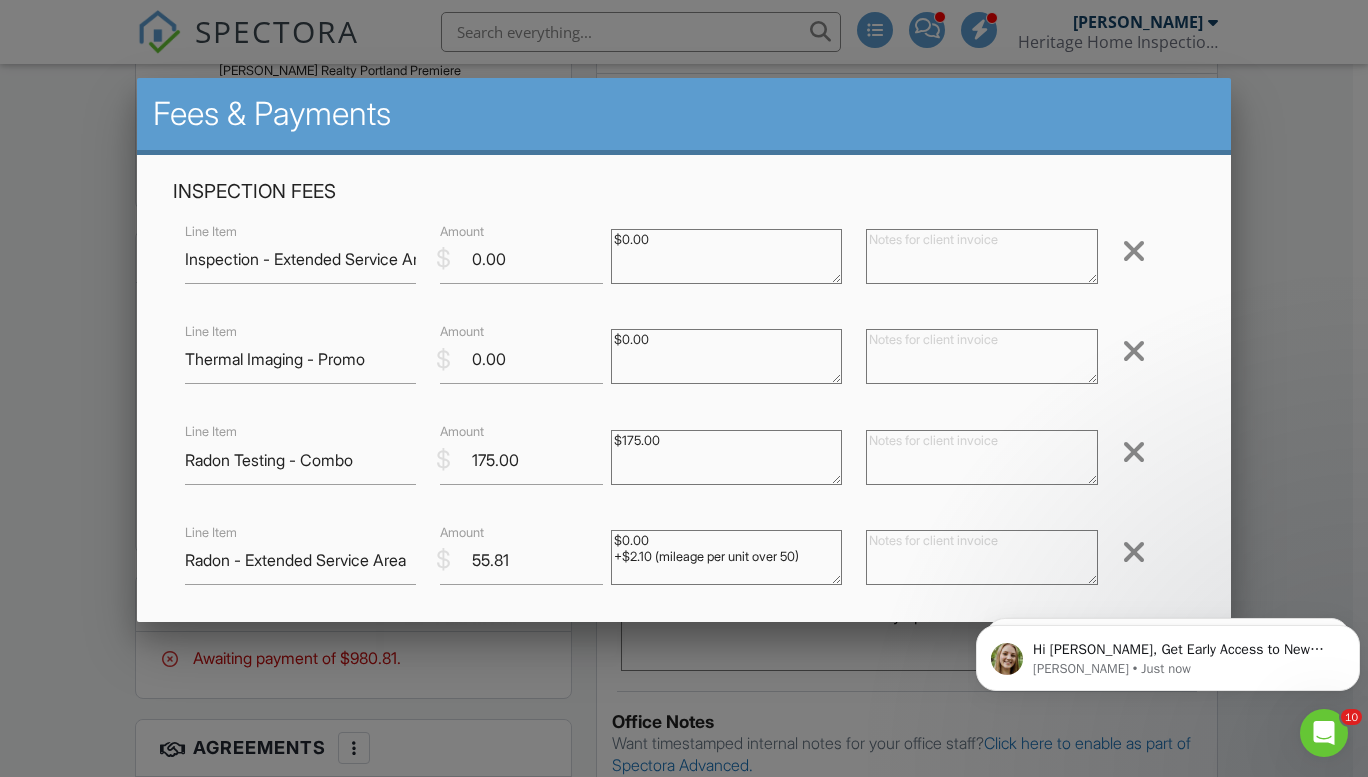 click at bounding box center [1134, 251] 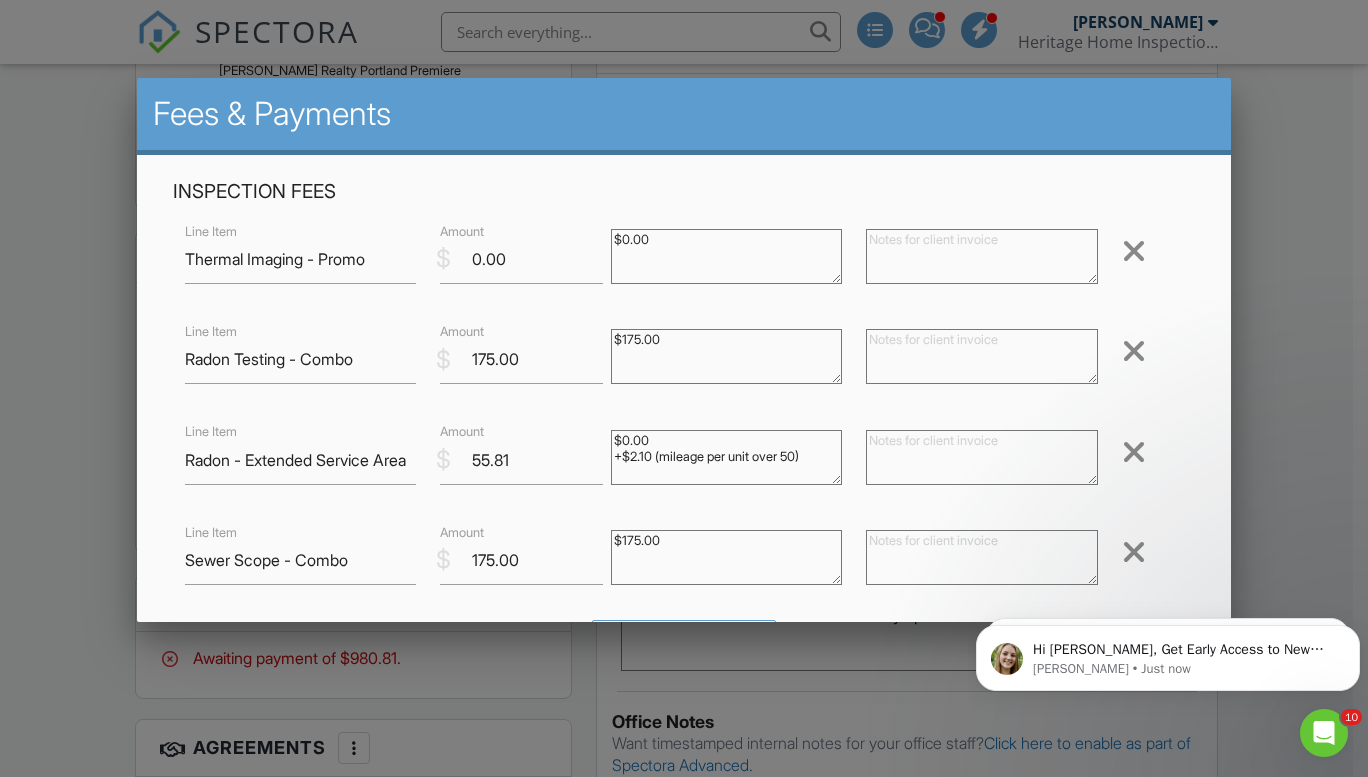 click at bounding box center (1134, 251) 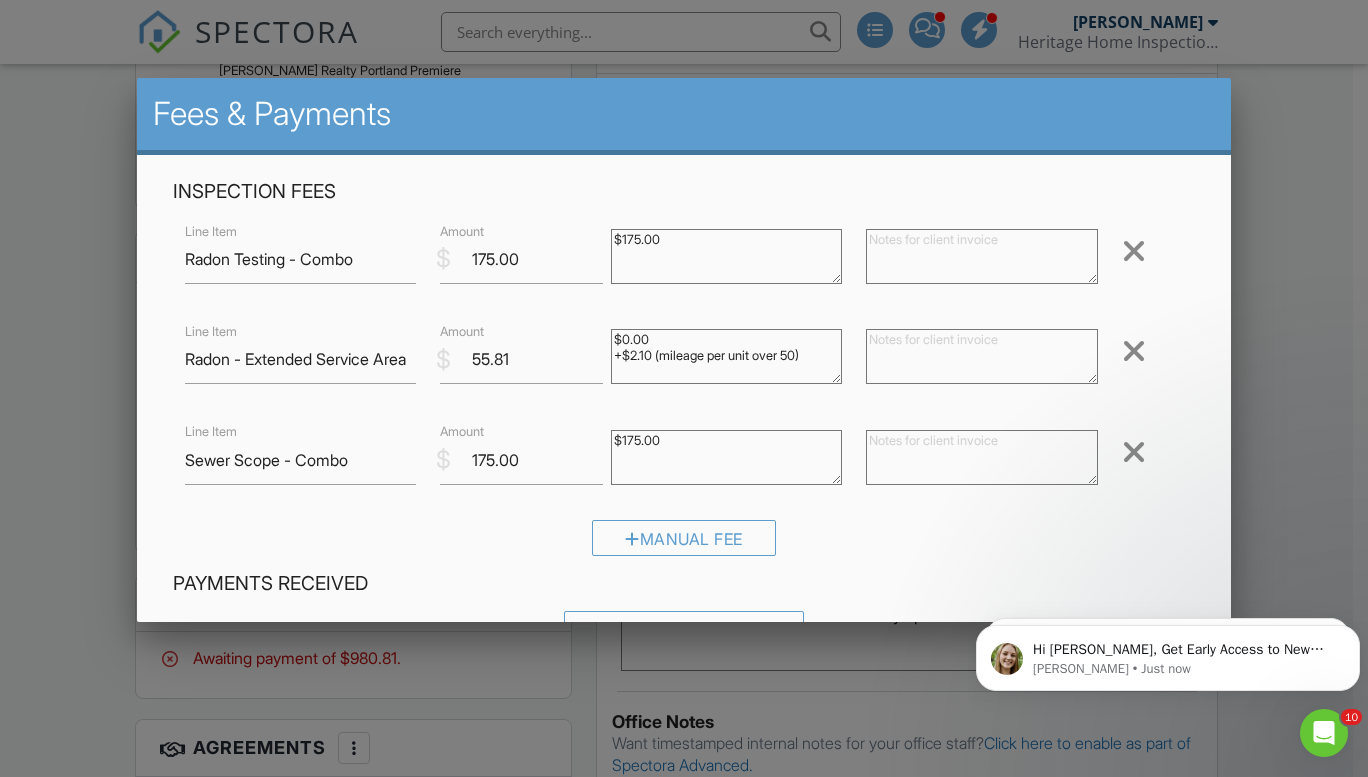 click at bounding box center [1134, 251] 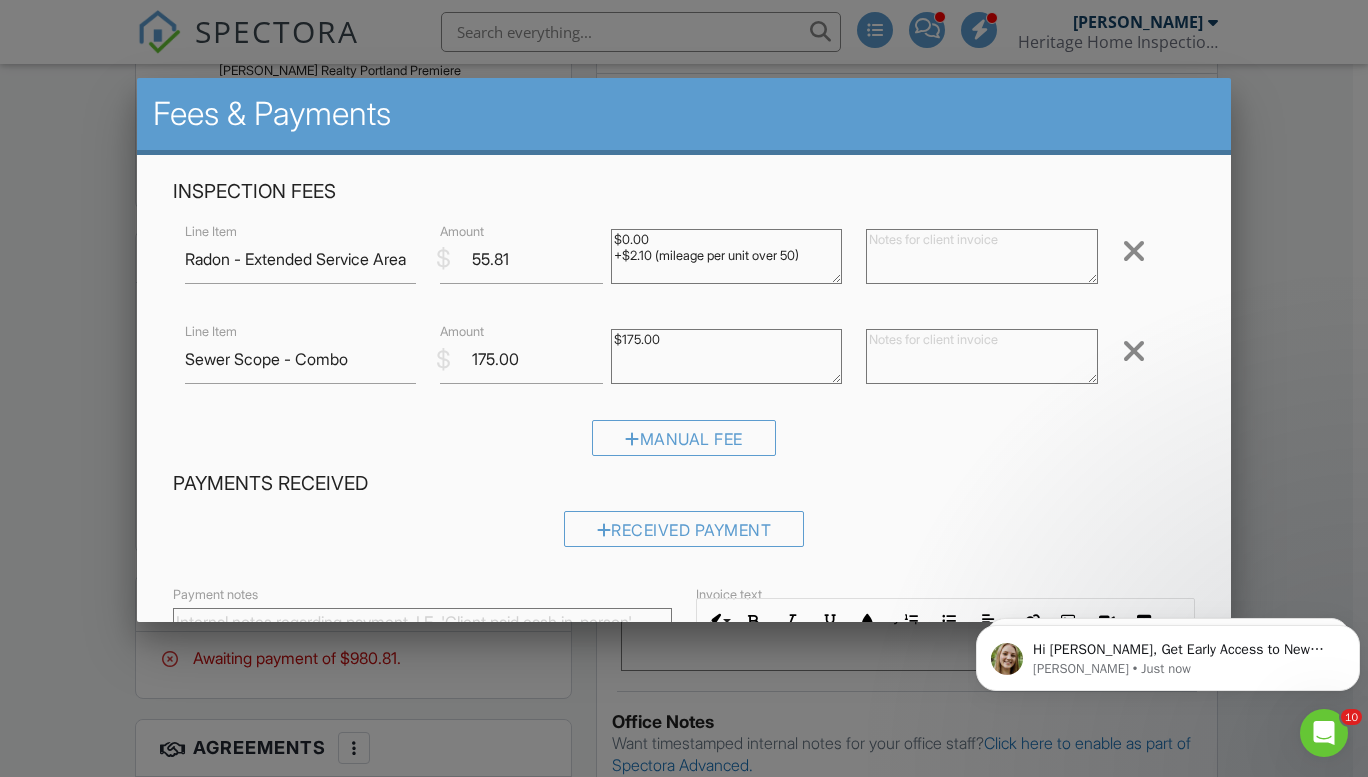click at bounding box center (1134, 251) 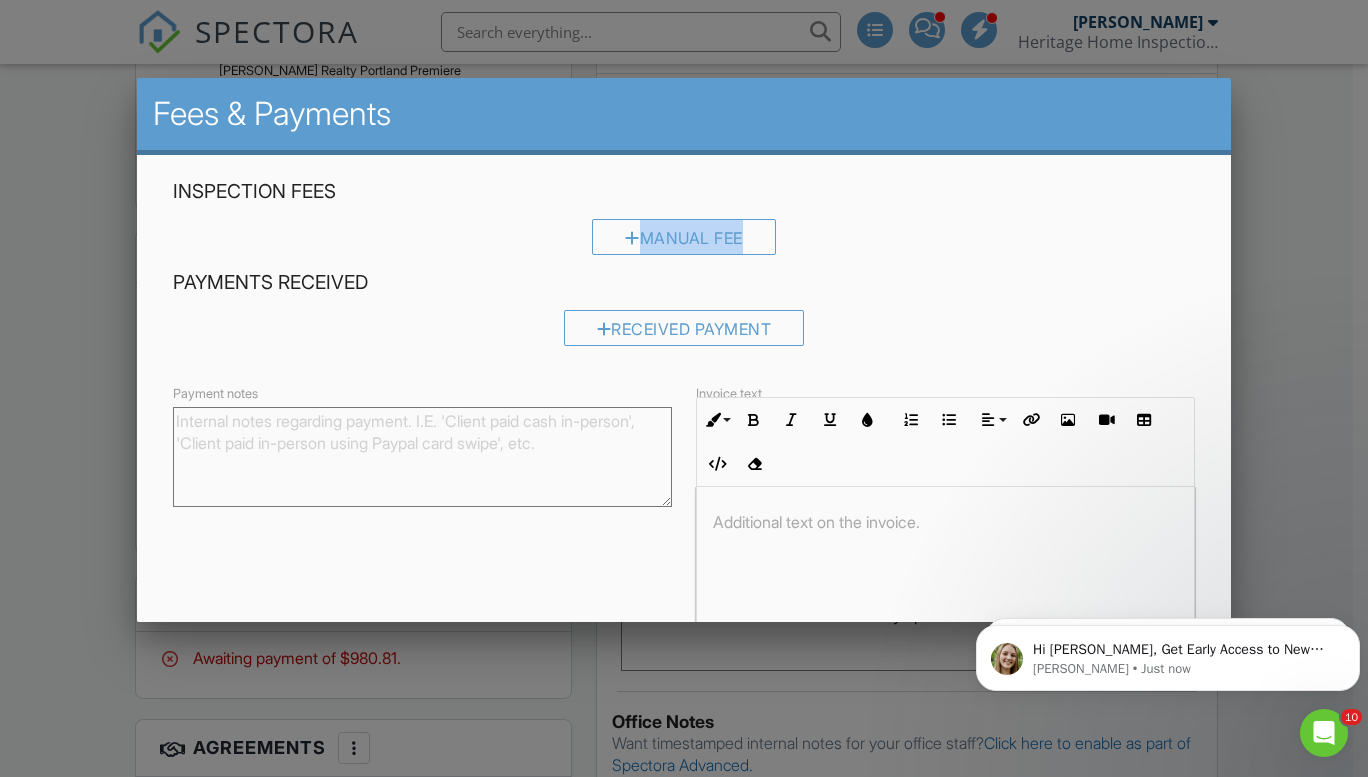 click on "Manual Fee" at bounding box center (684, 244) 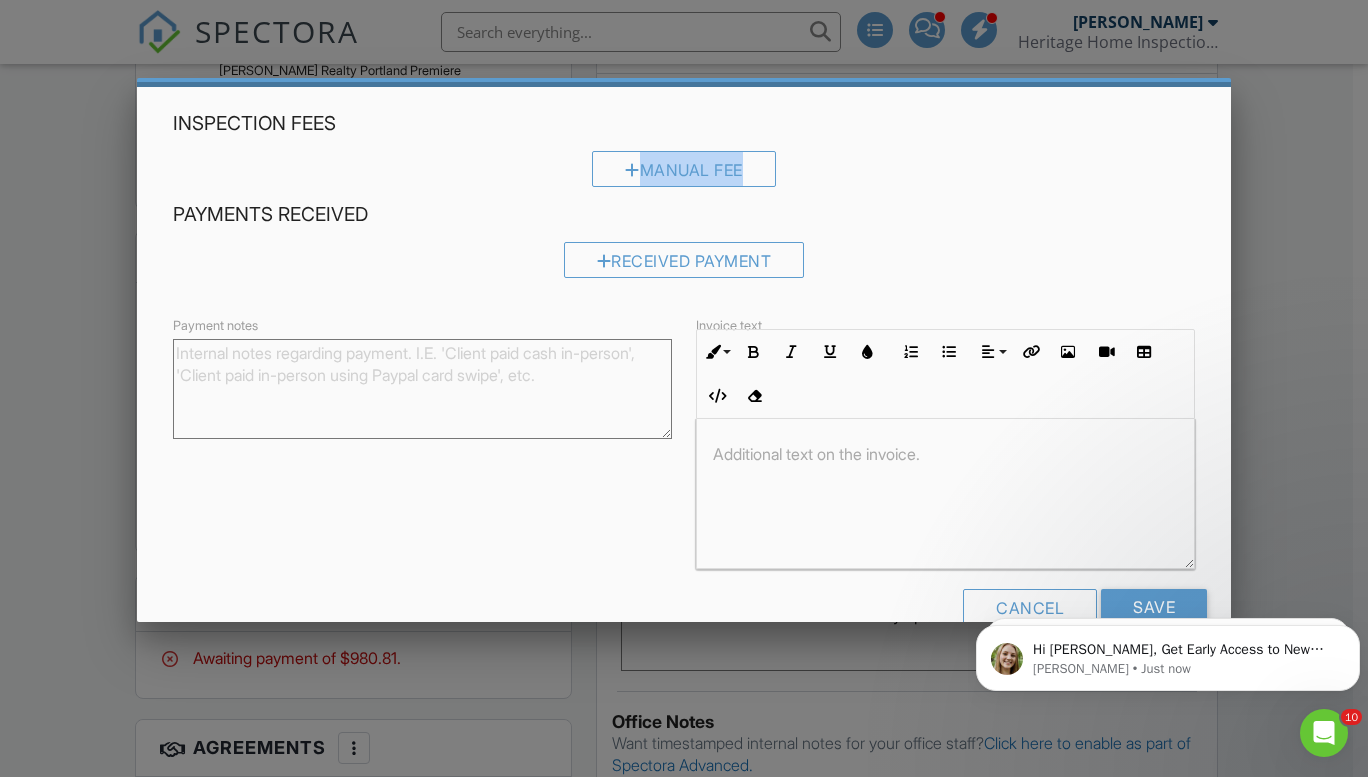 scroll, scrollTop: 110, scrollLeft: 0, axis: vertical 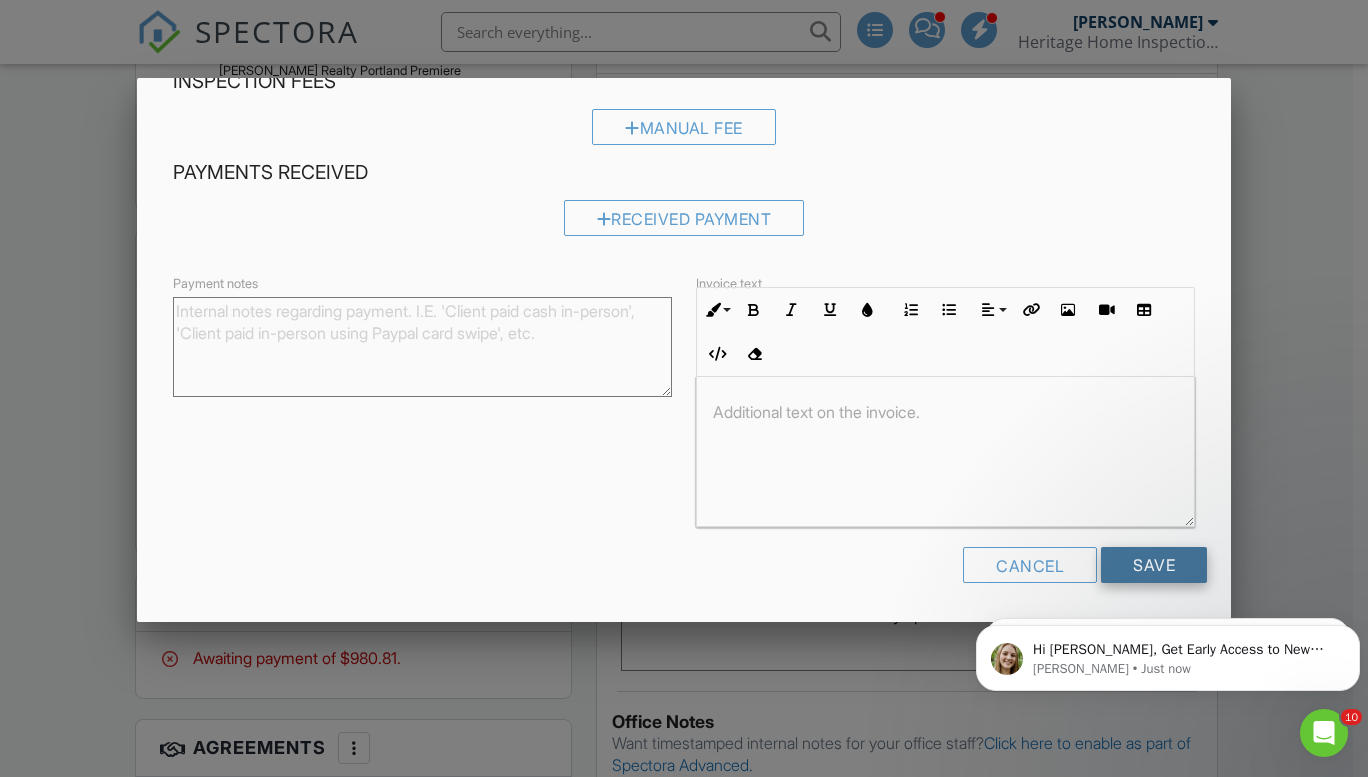 click on "Inspection Fees
Line Item
Premiere Home Inspection
$
Amount
575.00
$525.00 (Base)
+$0.00 (sqft per unit)
+$50.00 (sqft 1000 - 1500)
Remove
Line Item
Inspection - Extended Service Area - Promo
$
Amount
0.00
$0.00
Remove
Line Item
Thermal Imaging - Promo
$
Amount
0.00
$0.00
Remove
Line Item
Radon Testing - Combo
$
Amount
175.00
$175.00
Remove
Line Item
Radon - Extended Service Area
$
Amount
55.81
$0.00
+$2.10 (mileage per unit over 50)
Remove
Line Item
Sewer Scope - Combo
$
Amount
175.00
$175.00
Remove
Manual Fee
Payments Received
Received Payment
Payment notes
Invoice text
Inline Style XLarge Large Normal Small Light Small/Light Bold Italic" at bounding box center [684, 333] 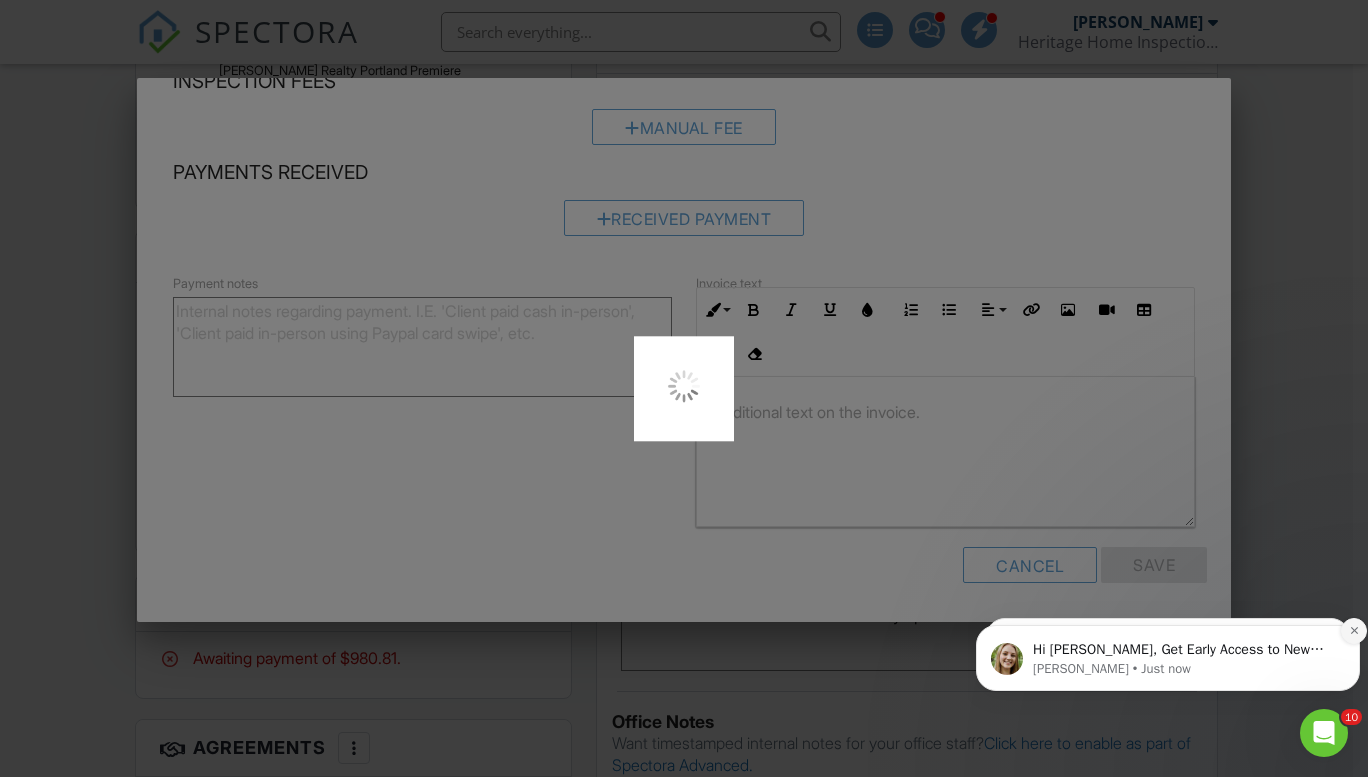 click 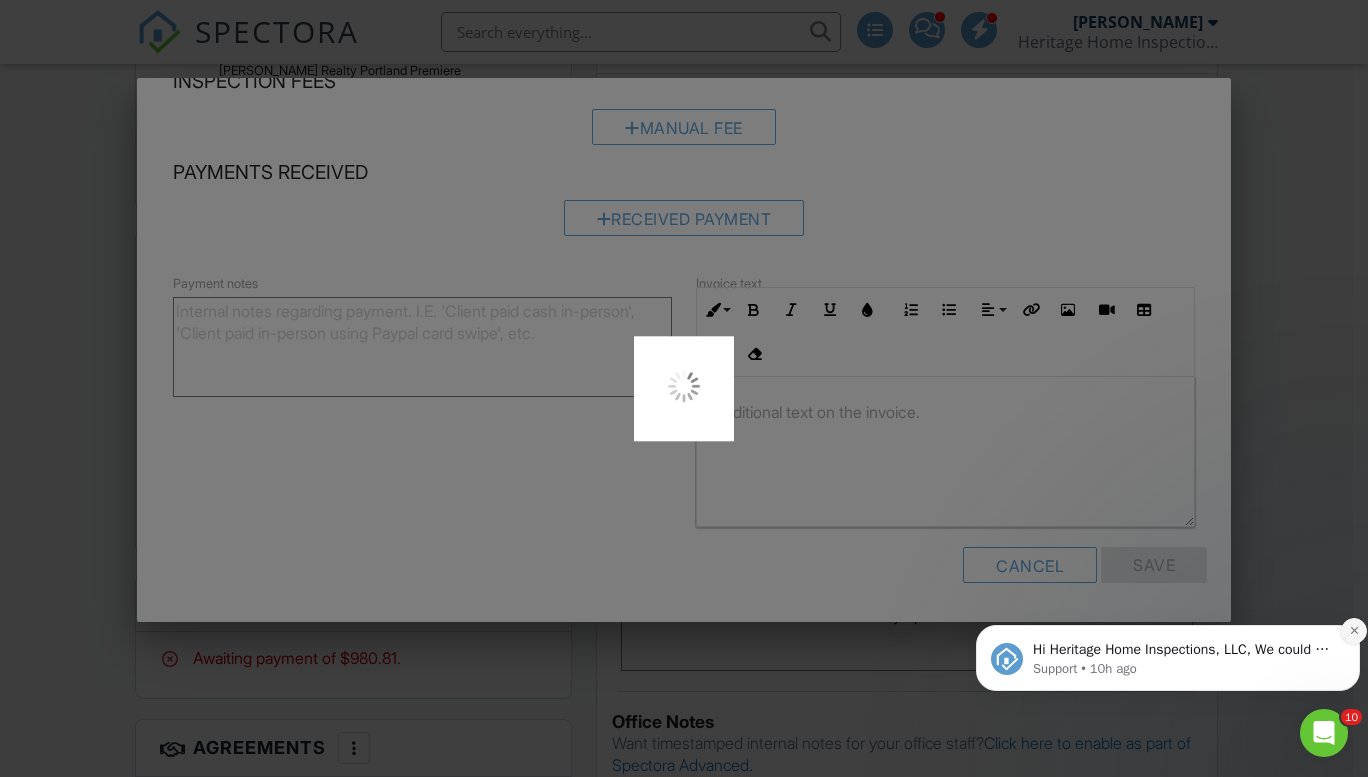 click 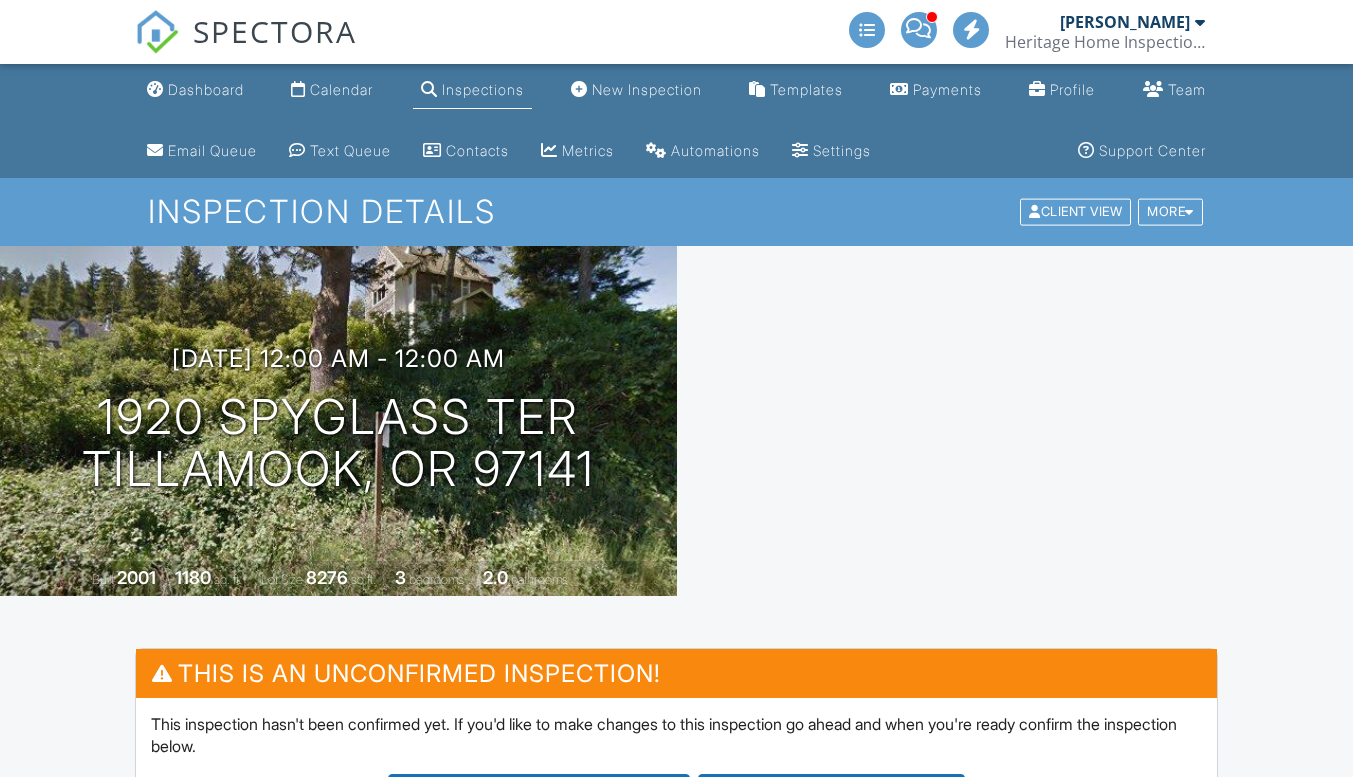 scroll, scrollTop: 344, scrollLeft: 0, axis: vertical 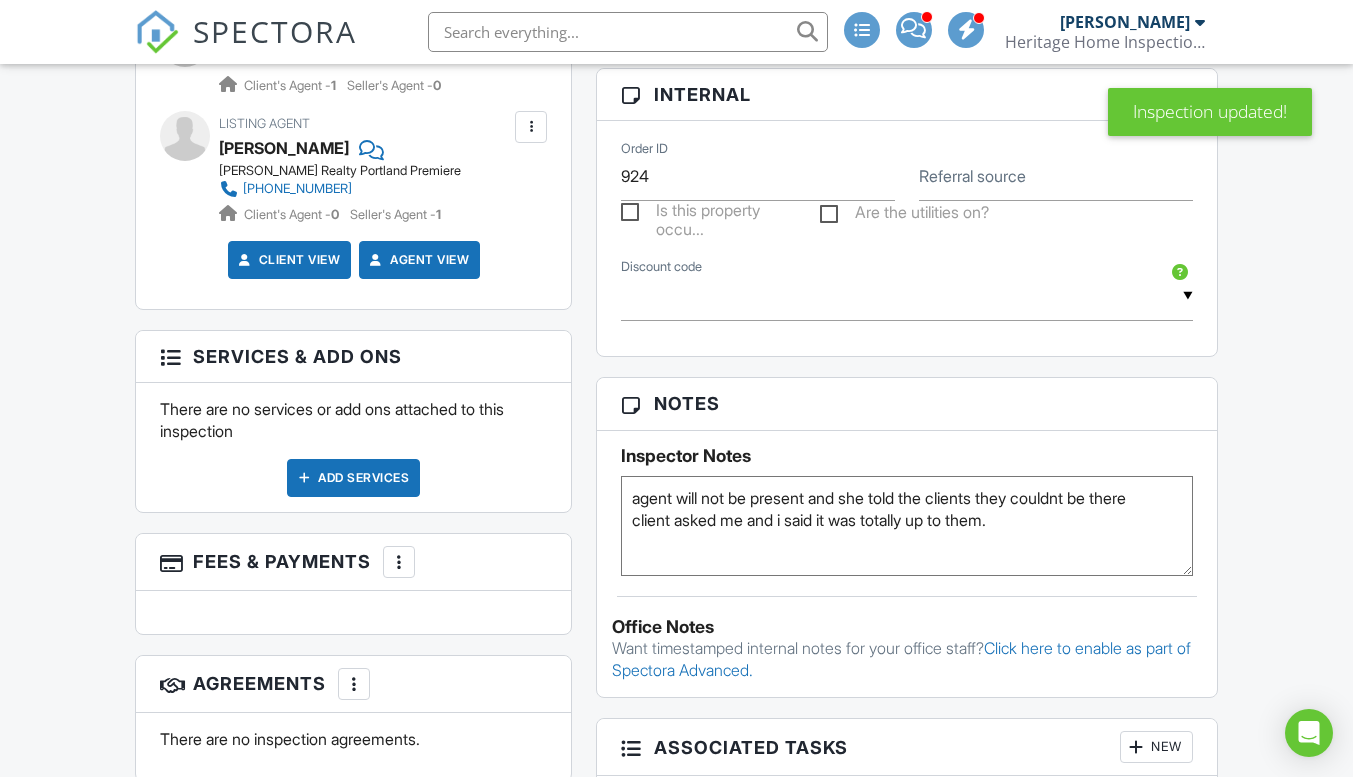 click on "Add Services" at bounding box center (353, 478) 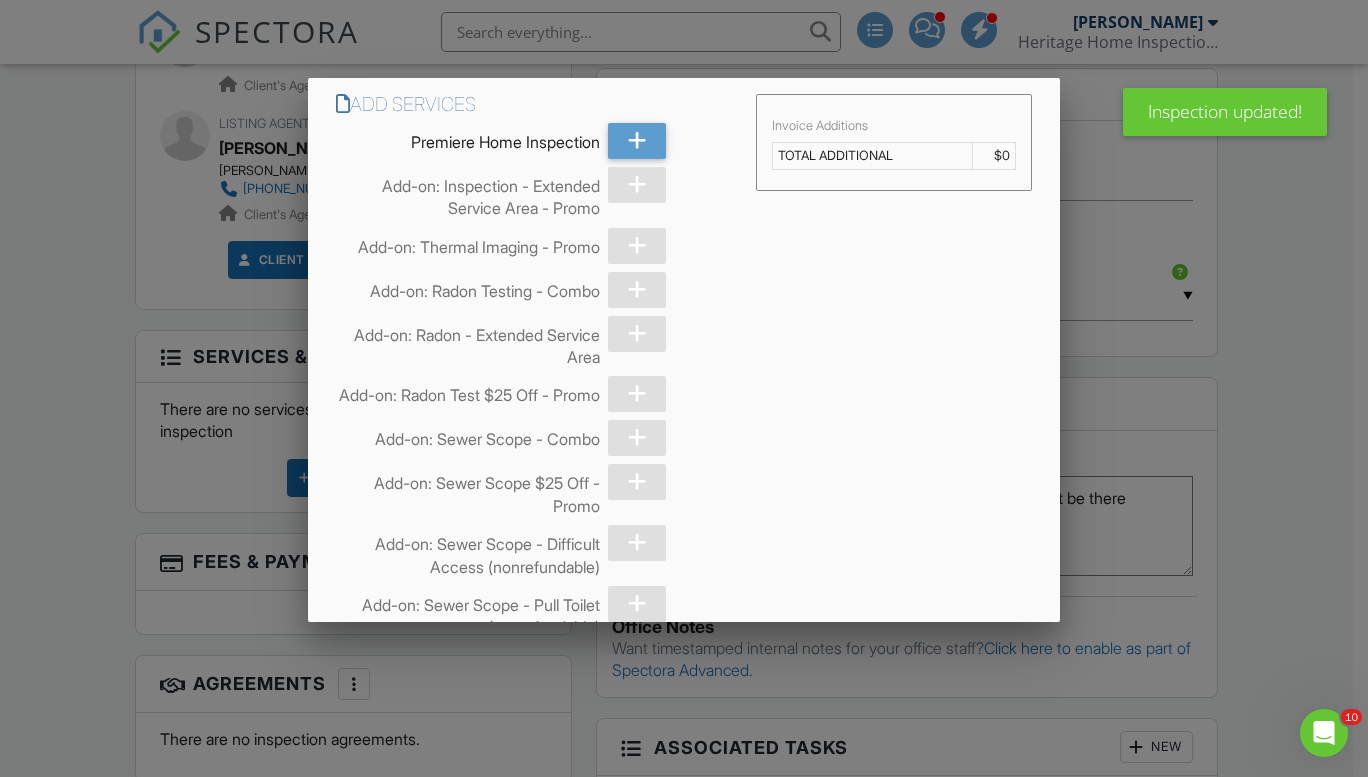 scroll, scrollTop: 0, scrollLeft: 0, axis: both 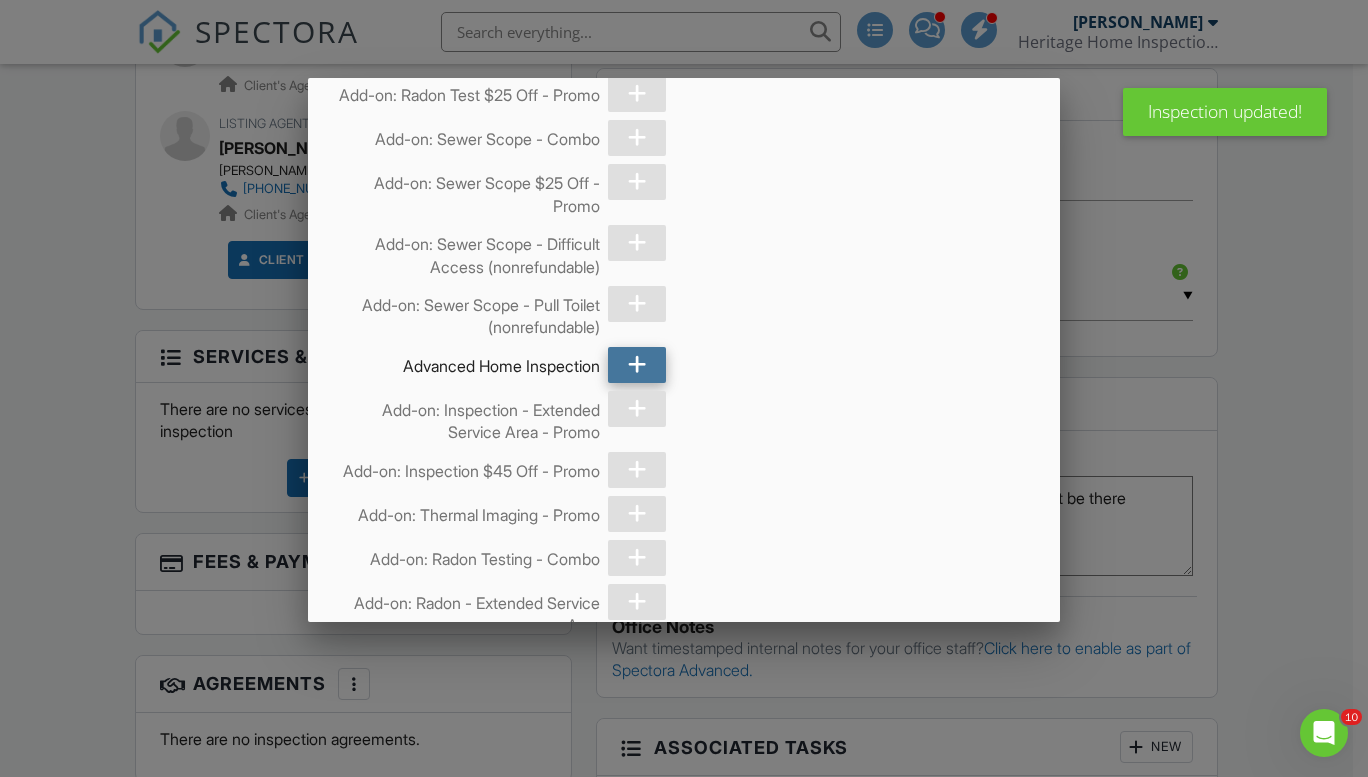 click at bounding box center (637, 365) 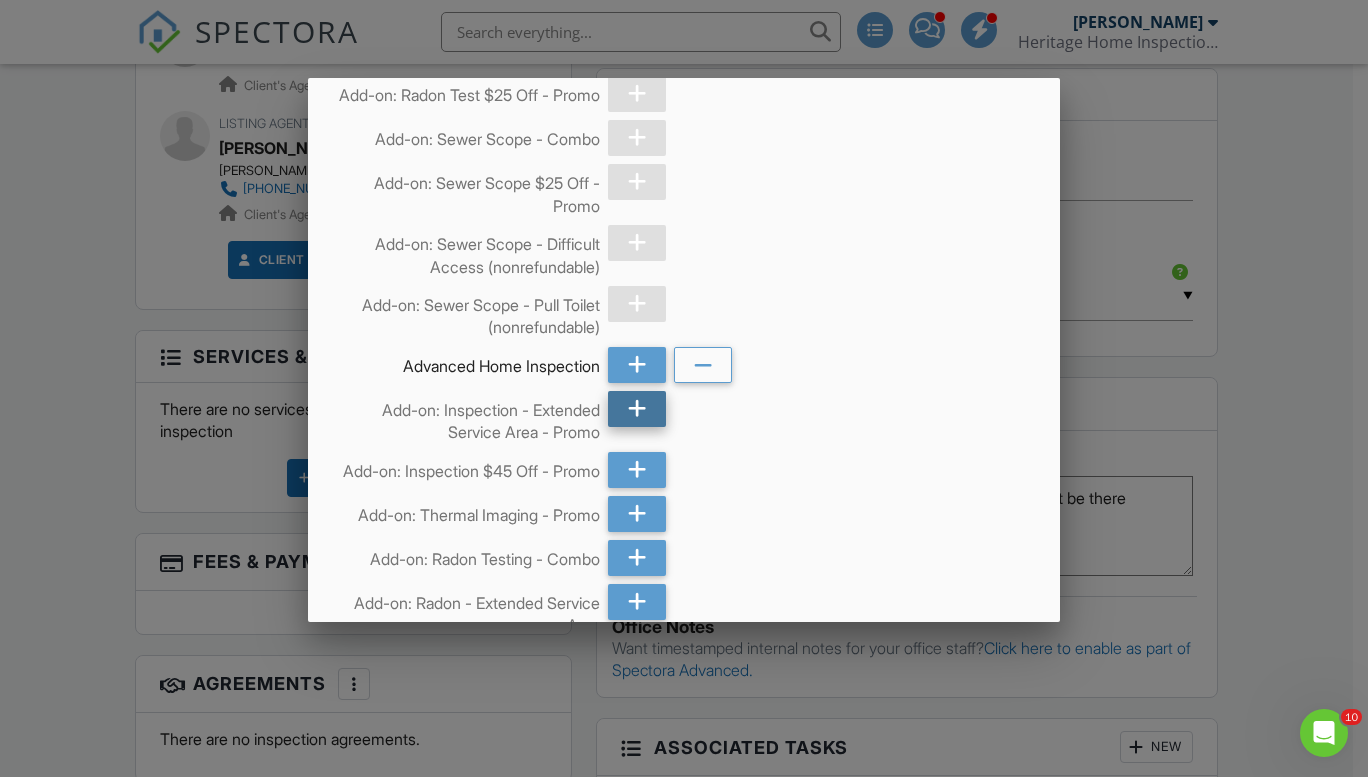 click at bounding box center [637, 409] 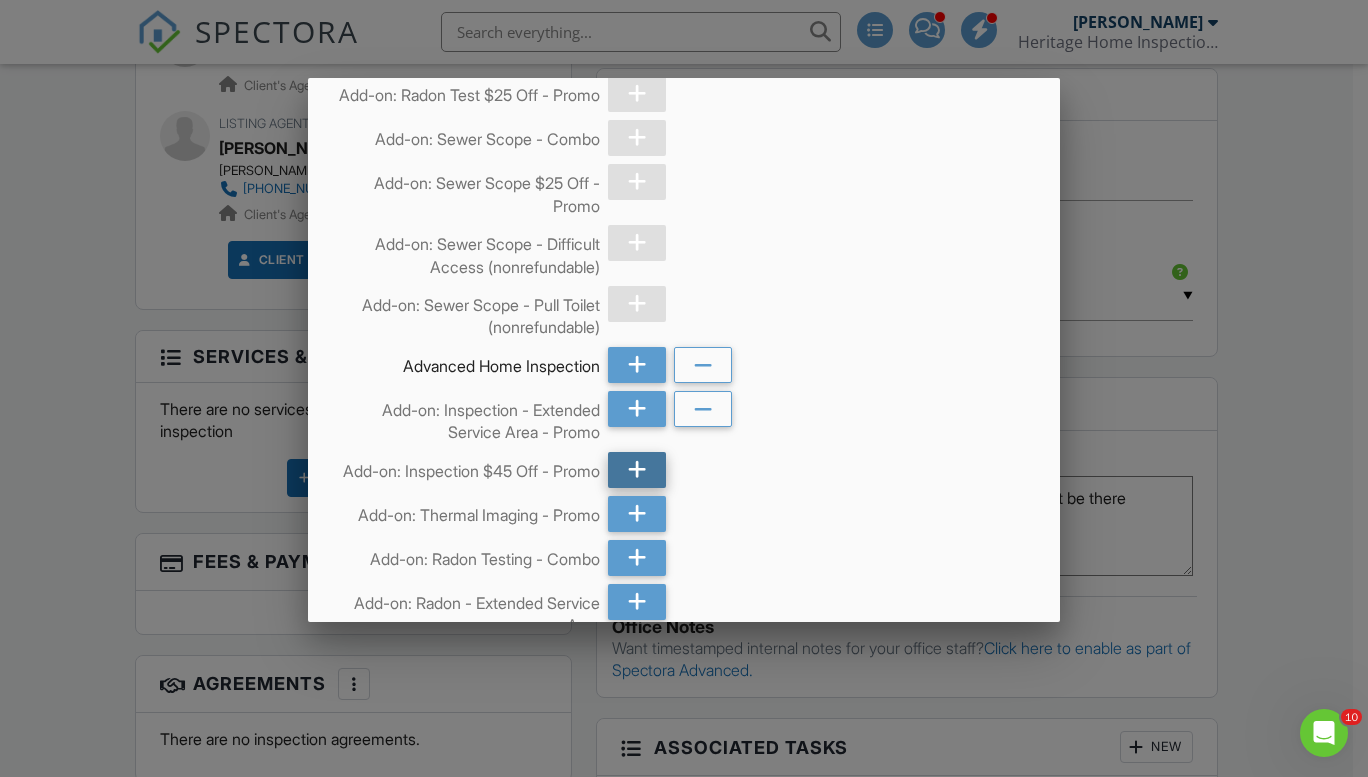 click at bounding box center (637, 470) 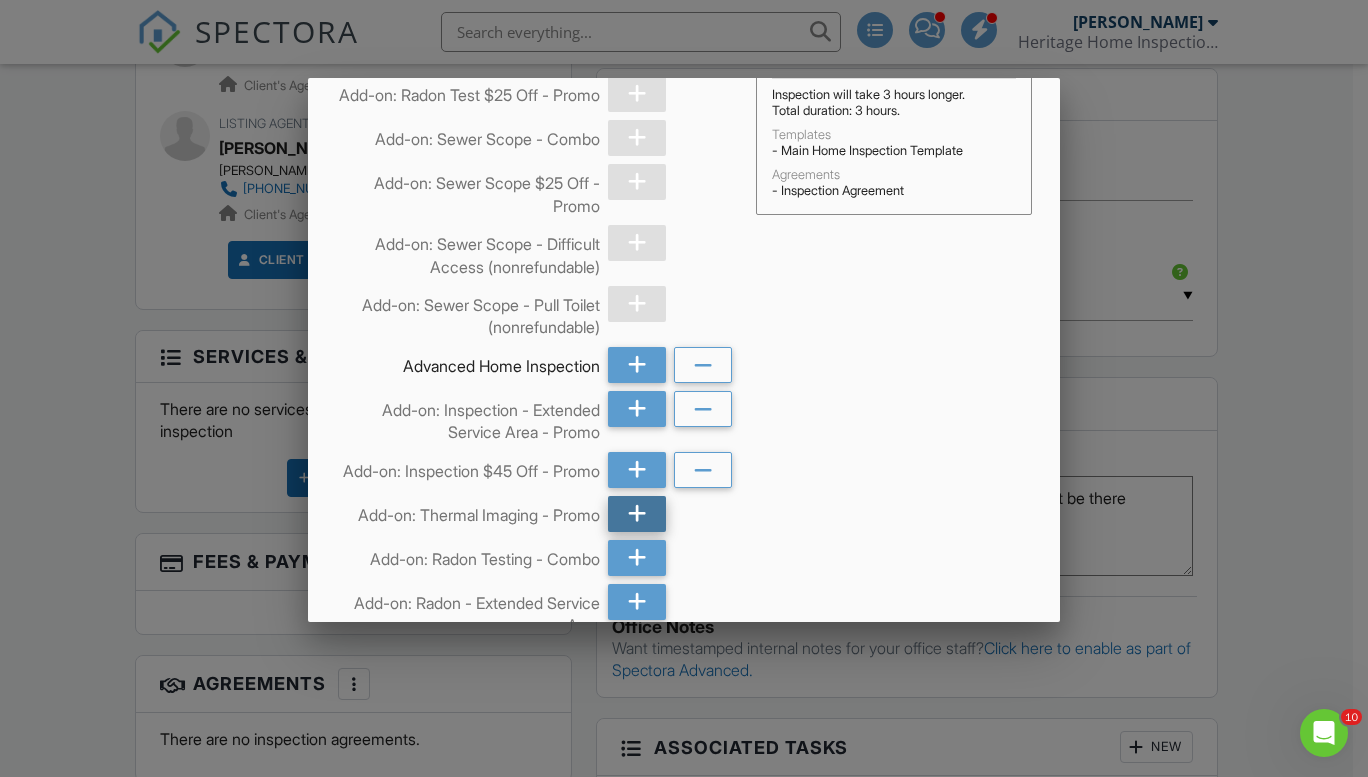 click at bounding box center (637, 514) 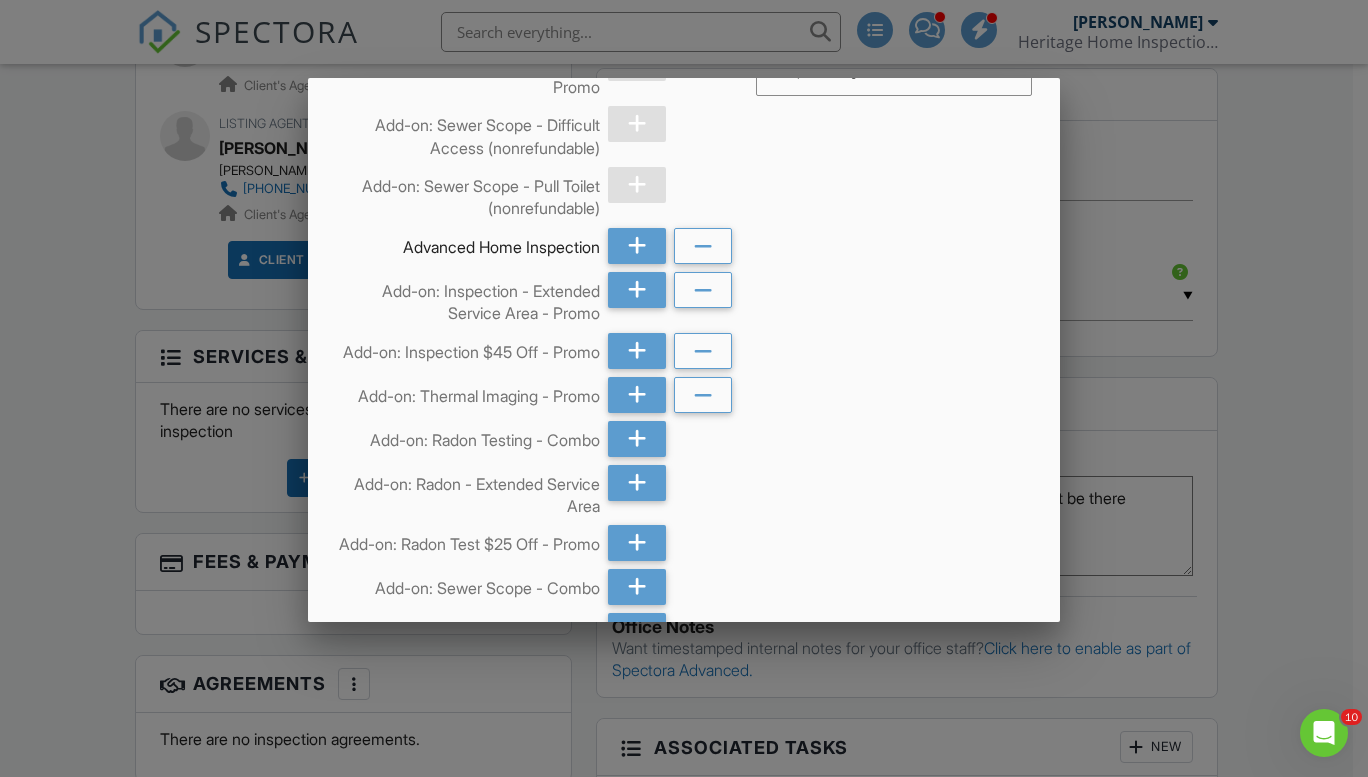 scroll, scrollTop: 500, scrollLeft: 0, axis: vertical 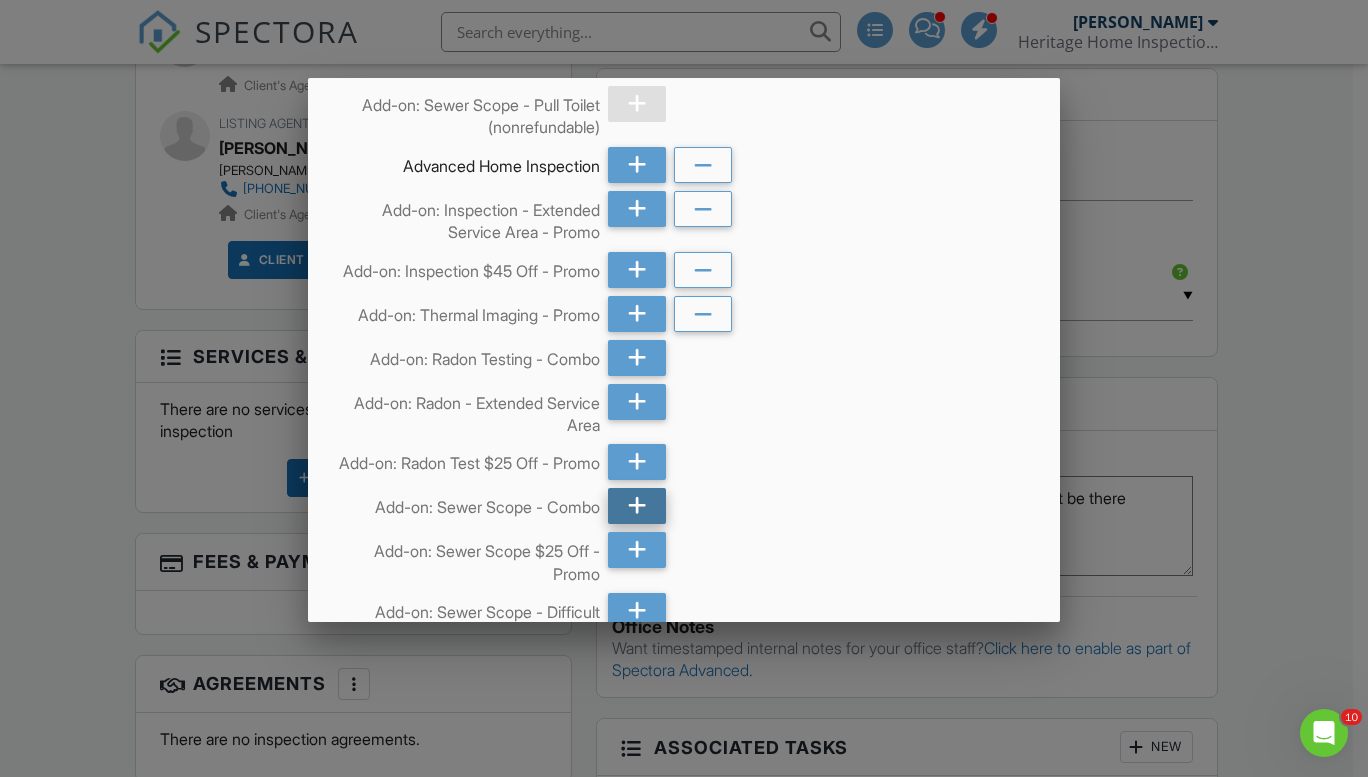 click at bounding box center (637, 506) 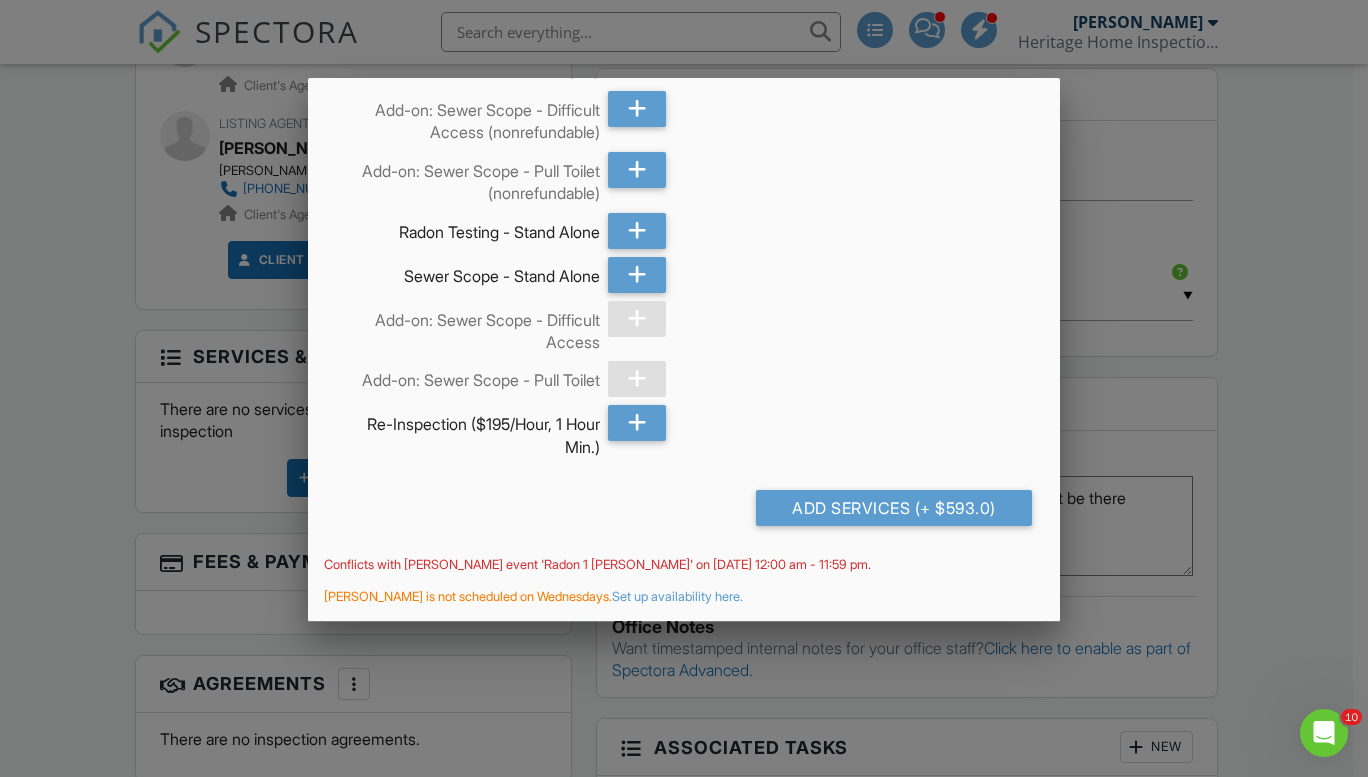 scroll, scrollTop: 1052, scrollLeft: 0, axis: vertical 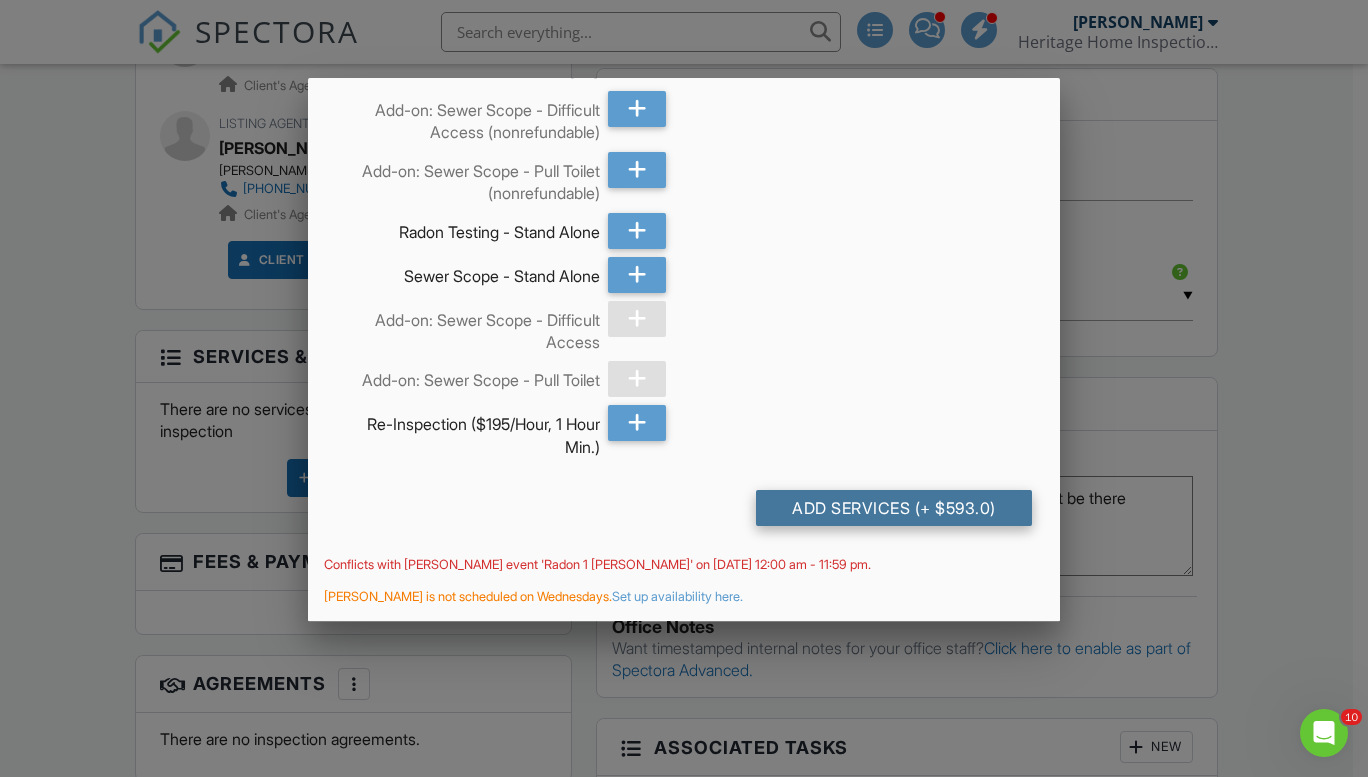 click on "Add Services
(+ $593.0)" at bounding box center (894, 508) 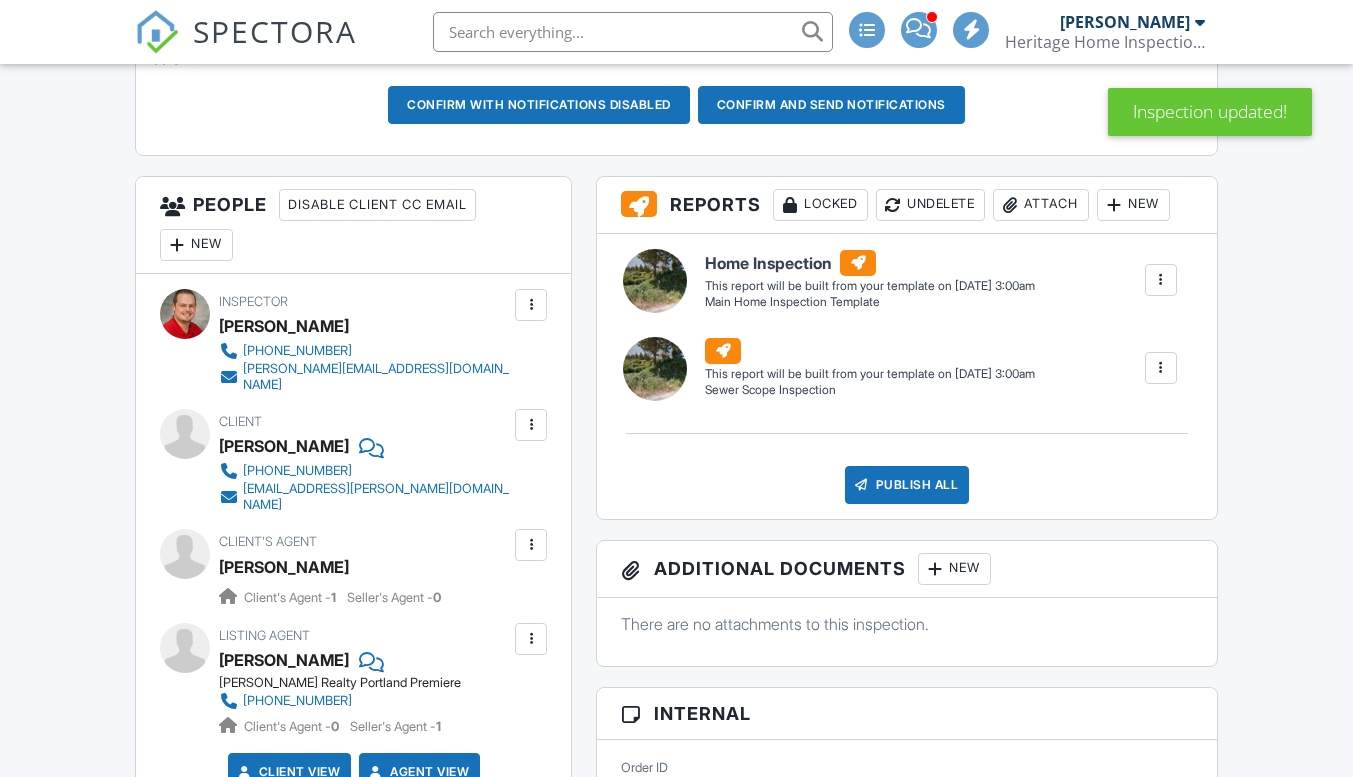 scroll, scrollTop: 918, scrollLeft: 0, axis: vertical 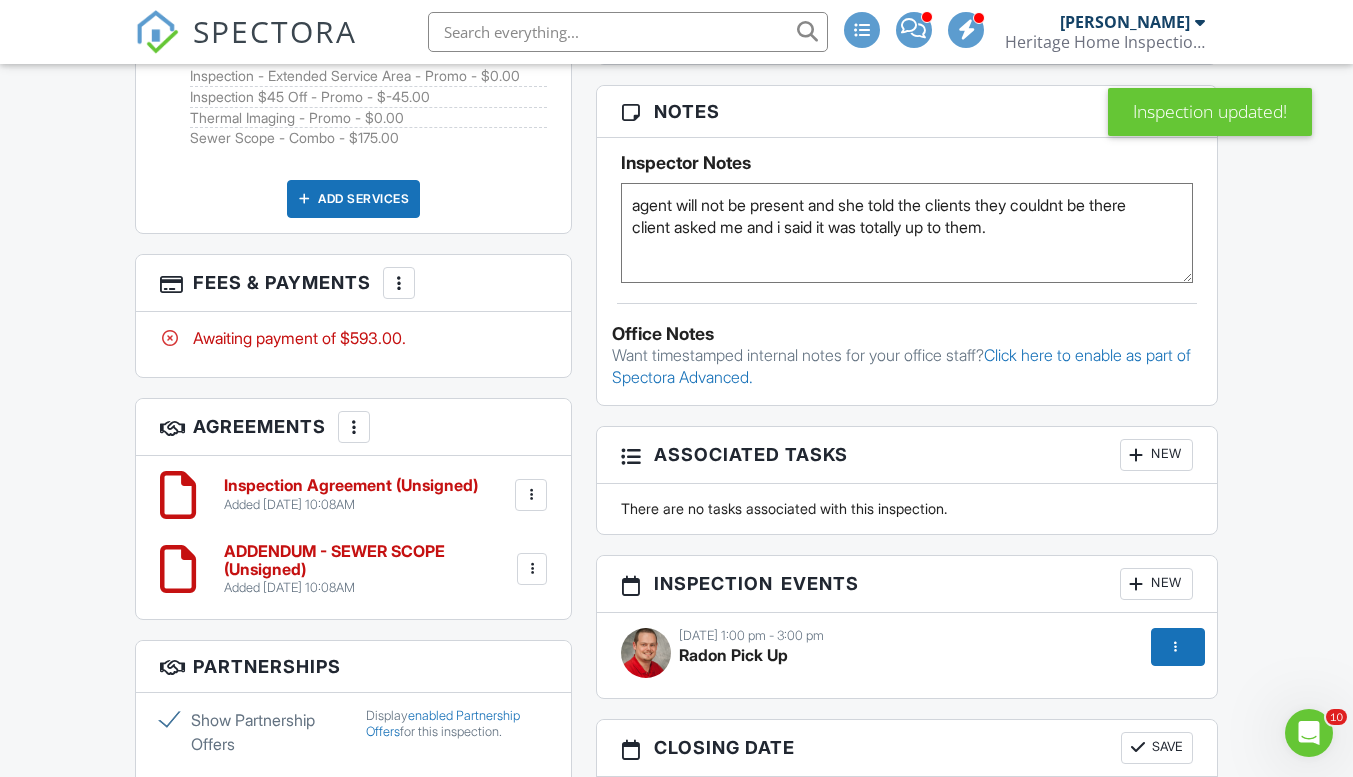 click at bounding box center [399, 283] 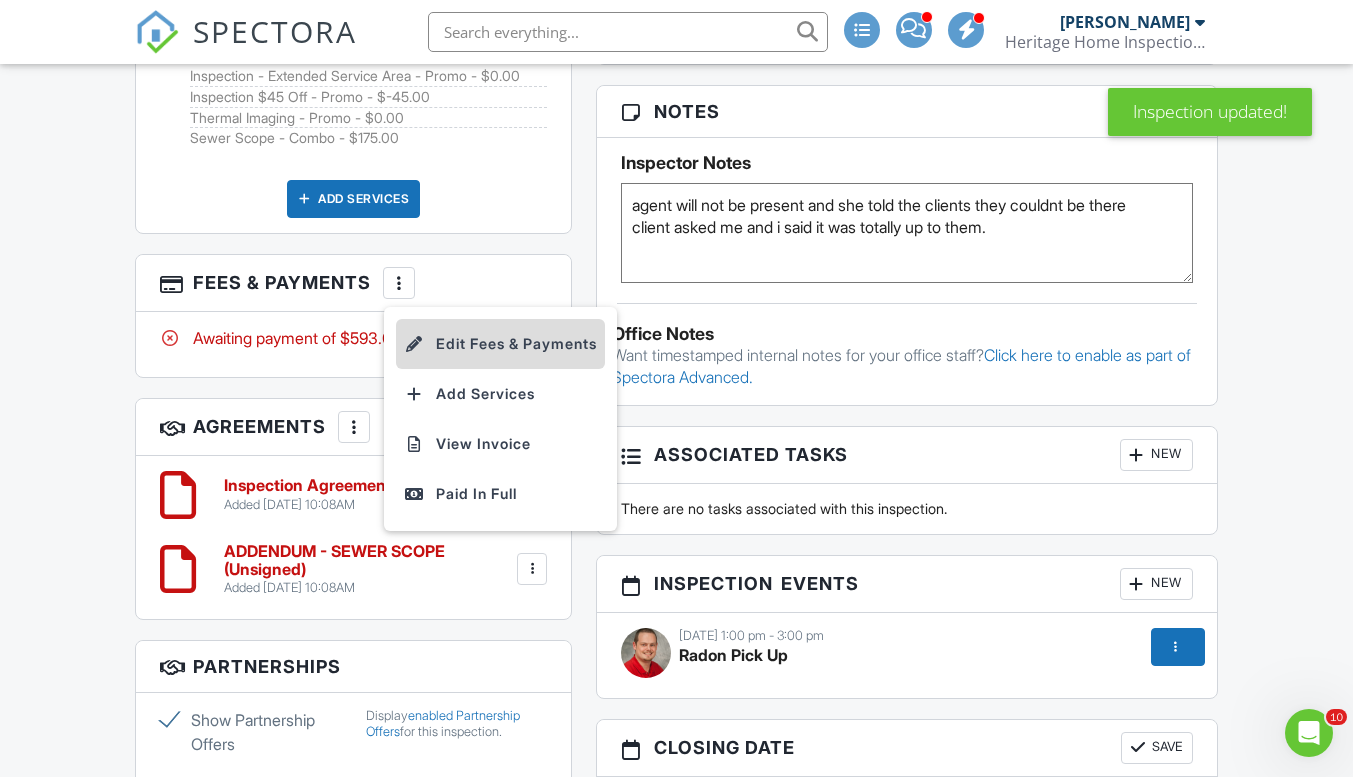 click on "Edit Fees & Payments" at bounding box center [500, 344] 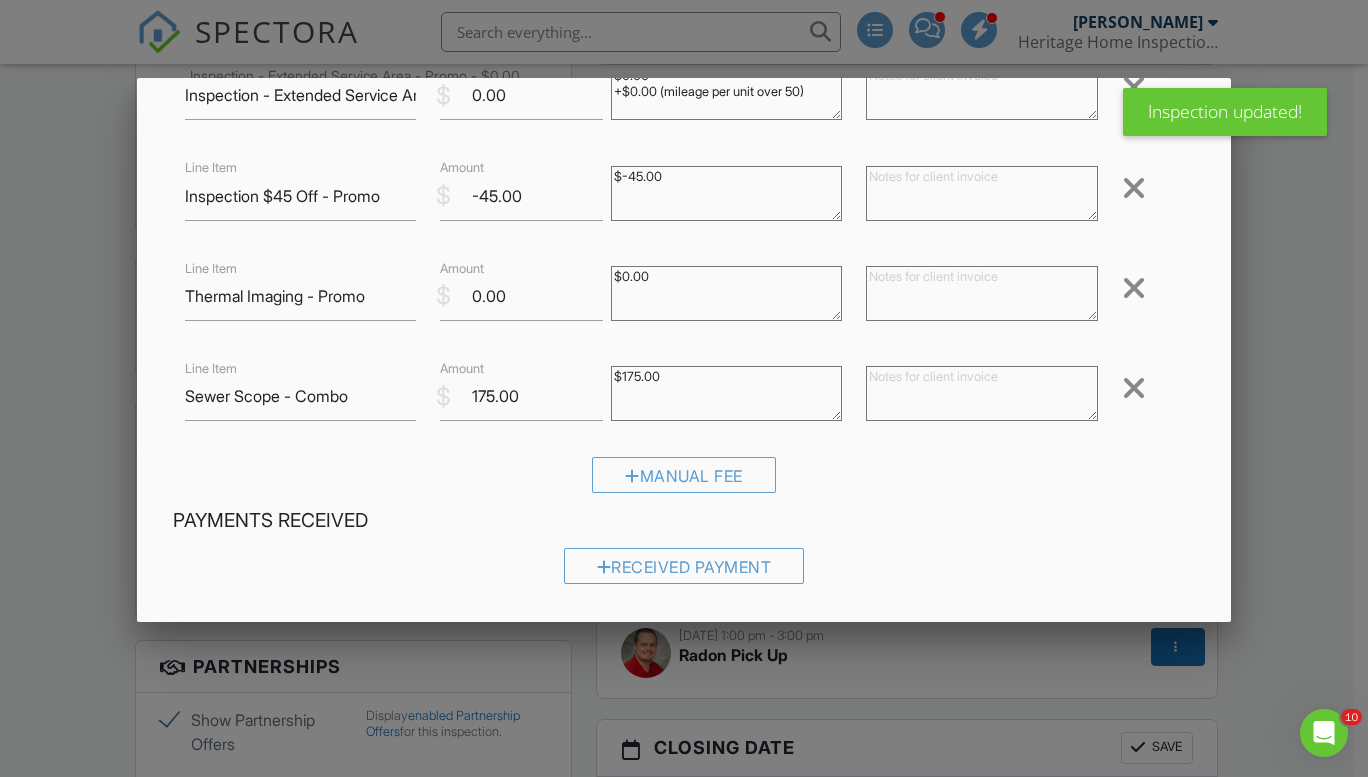 scroll, scrollTop: 300, scrollLeft: 0, axis: vertical 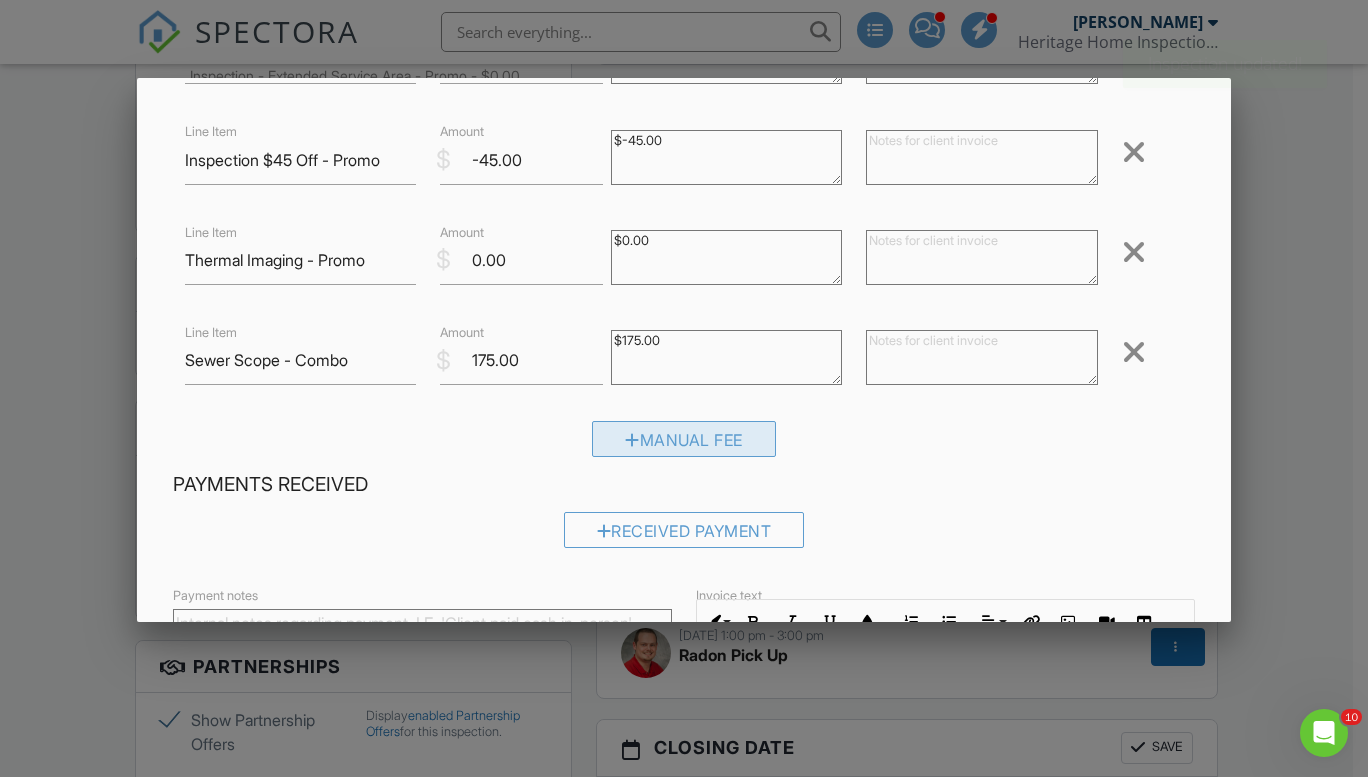 click on "Manual Fee" at bounding box center [684, 439] 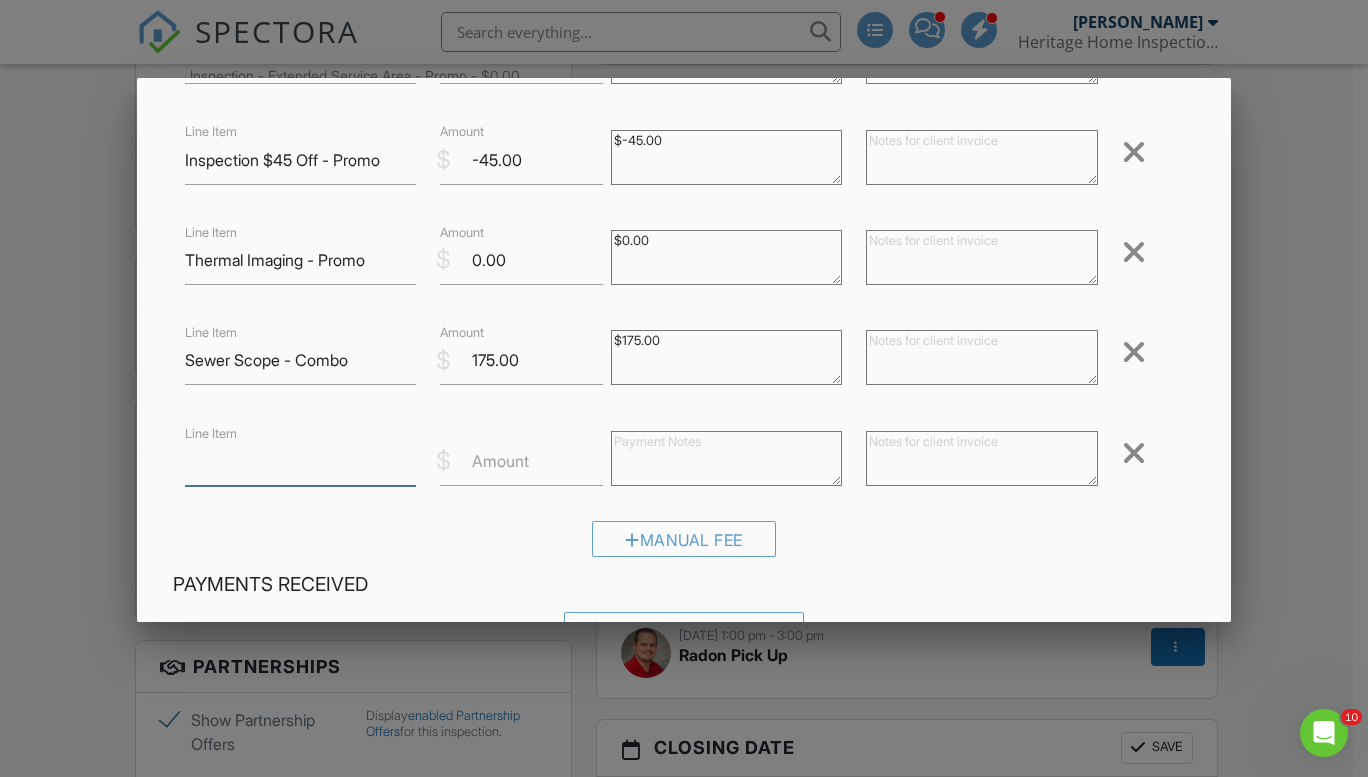 click on "Line Item" at bounding box center (301, 461) 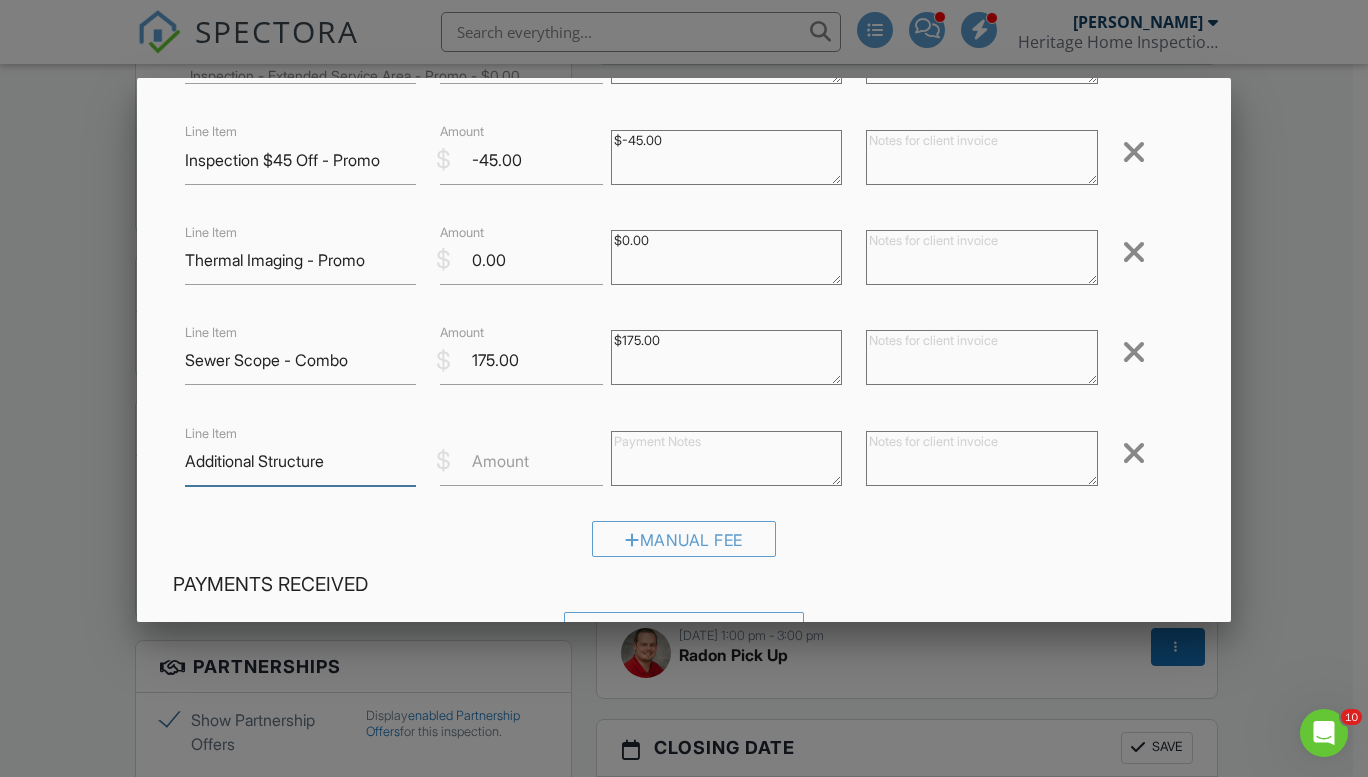 type on "Additional Structure" 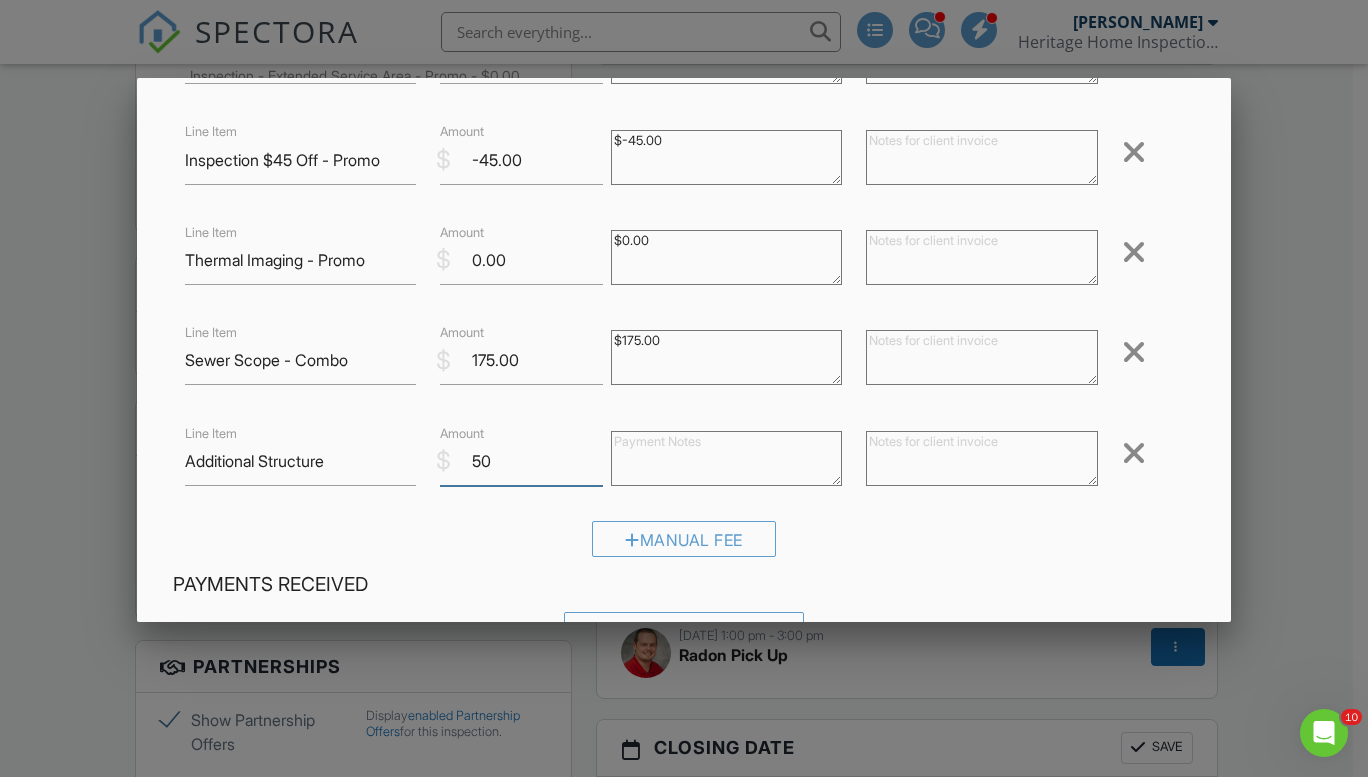 type on "50" 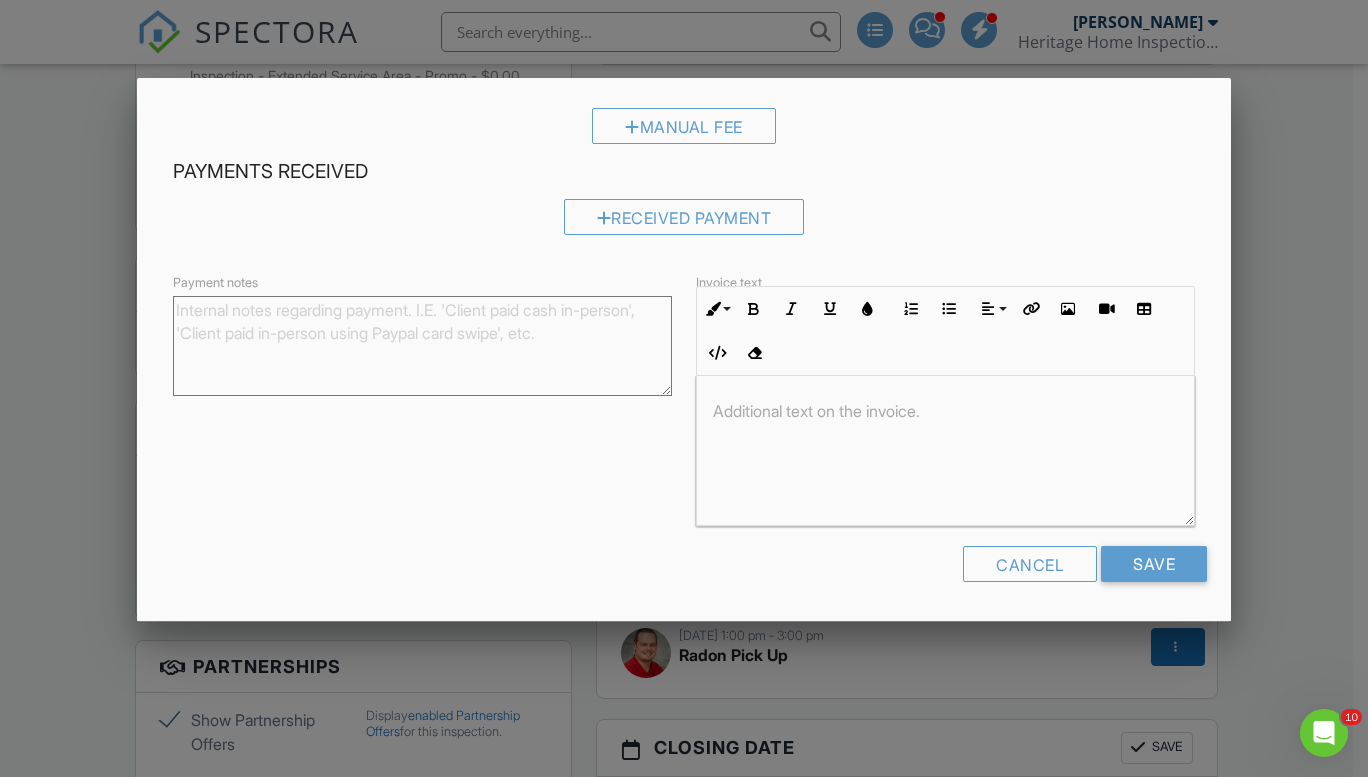 scroll, scrollTop: 716, scrollLeft: 0, axis: vertical 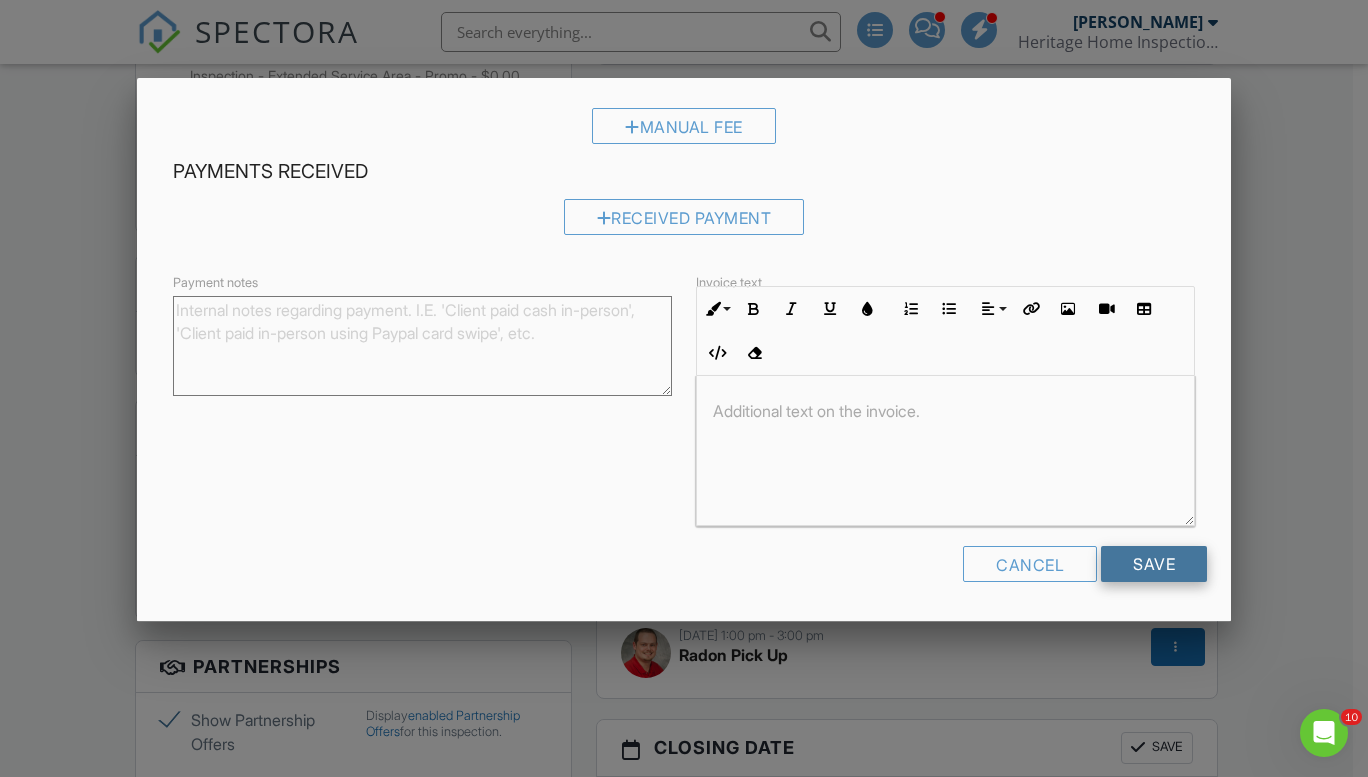 click on "Save" at bounding box center (1154, 564) 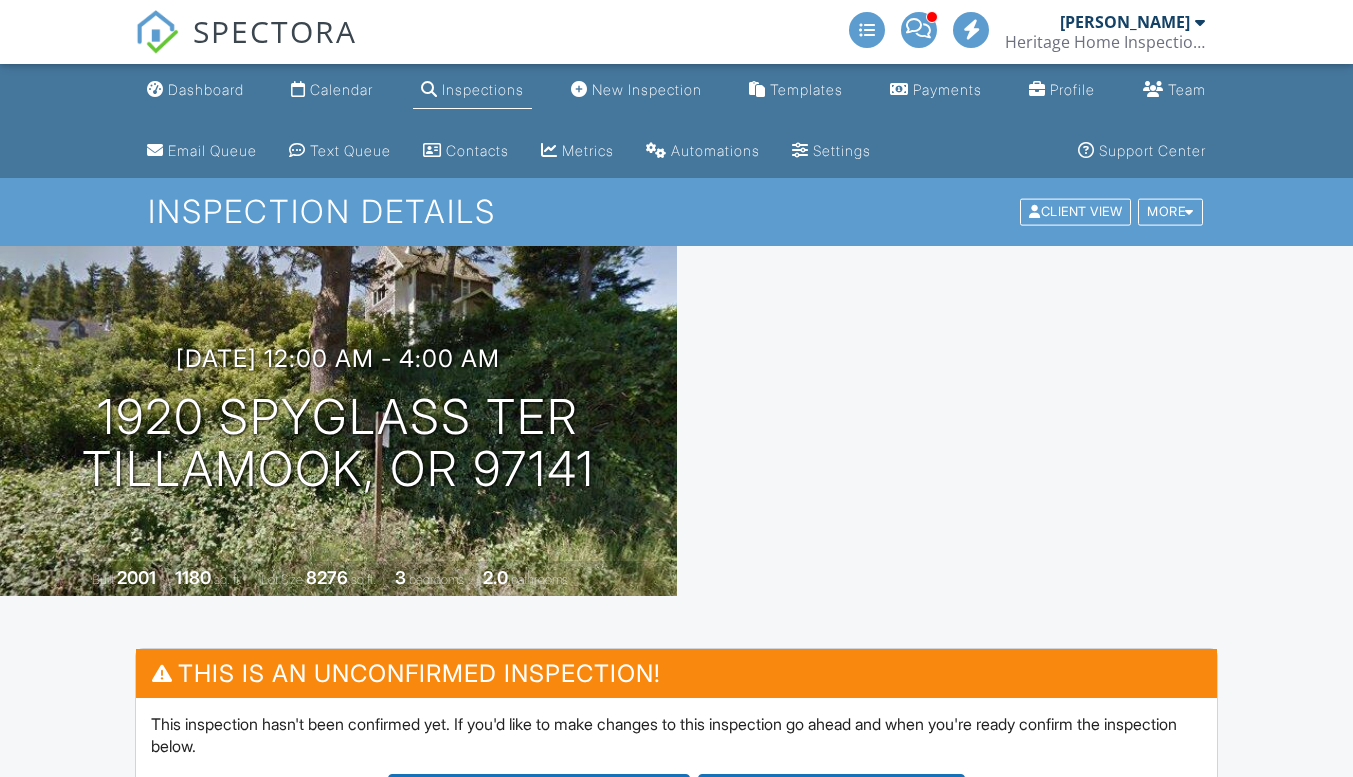 scroll, scrollTop: 0, scrollLeft: 0, axis: both 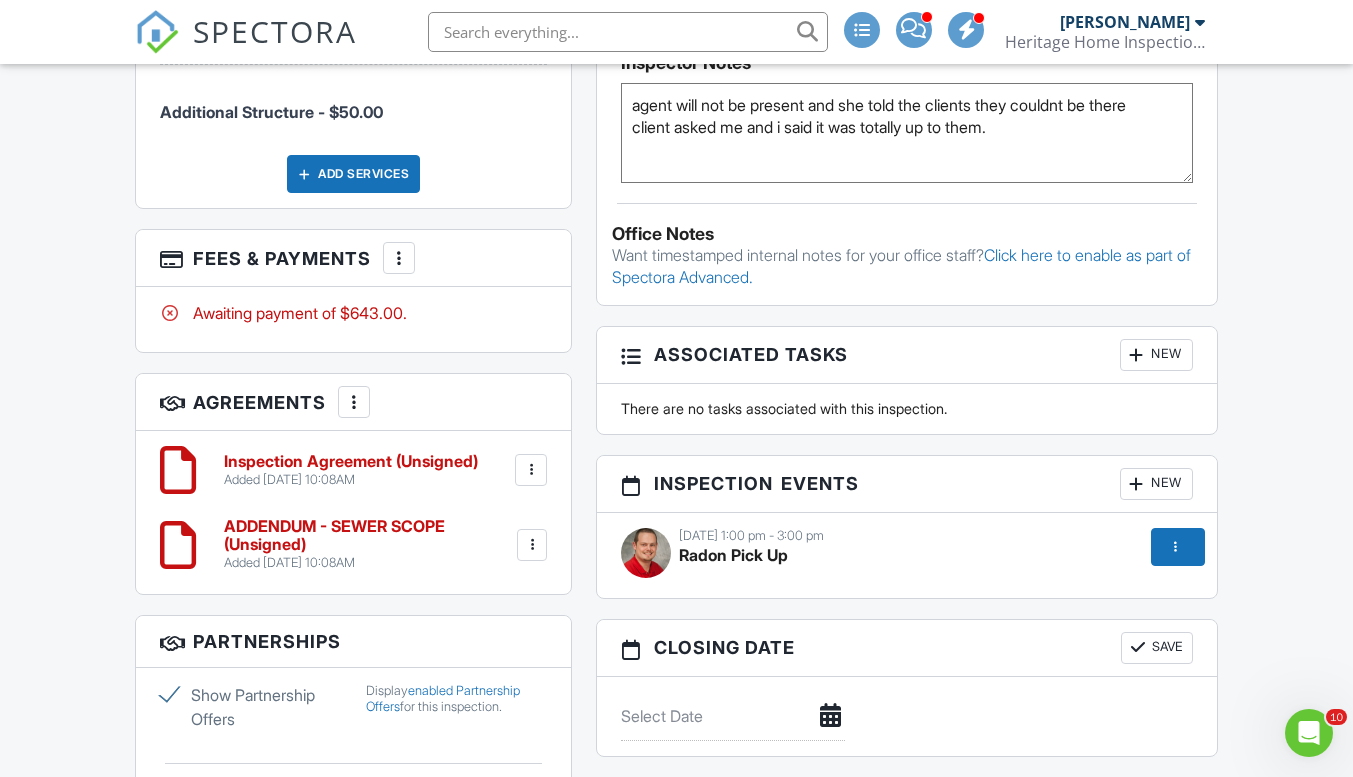 click at bounding box center [1178, 547] 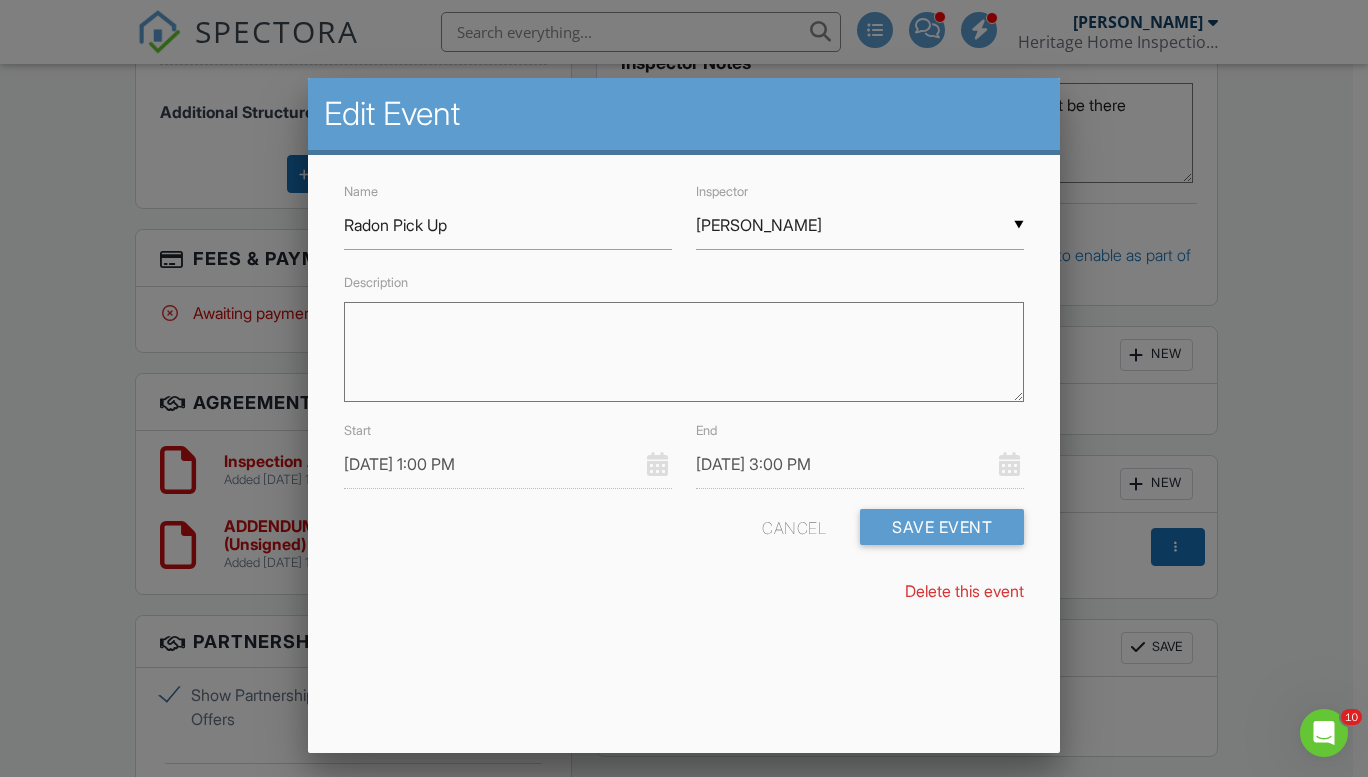 click on "Delete this event" at bounding box center (964, 591) 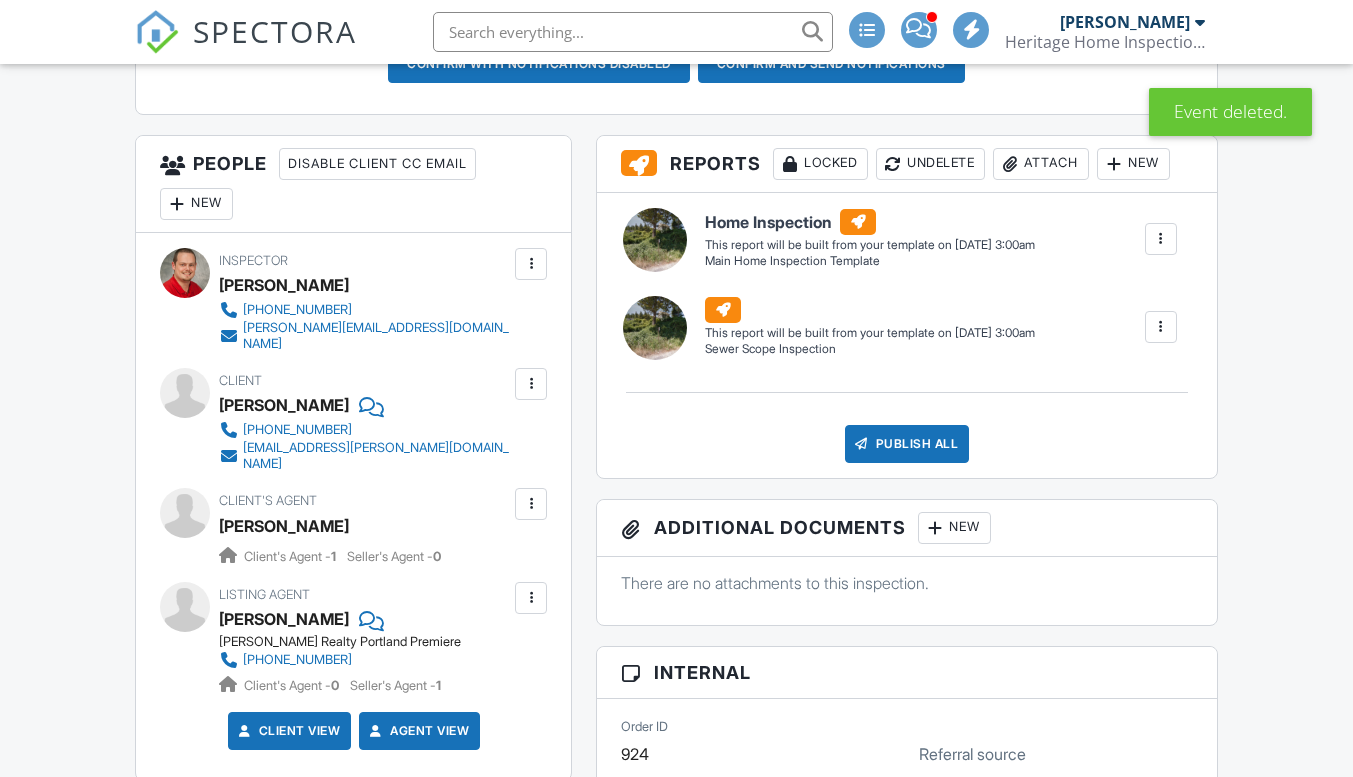scroll, scrollTop: 1500, scrollLeft: 0, axis: vertical 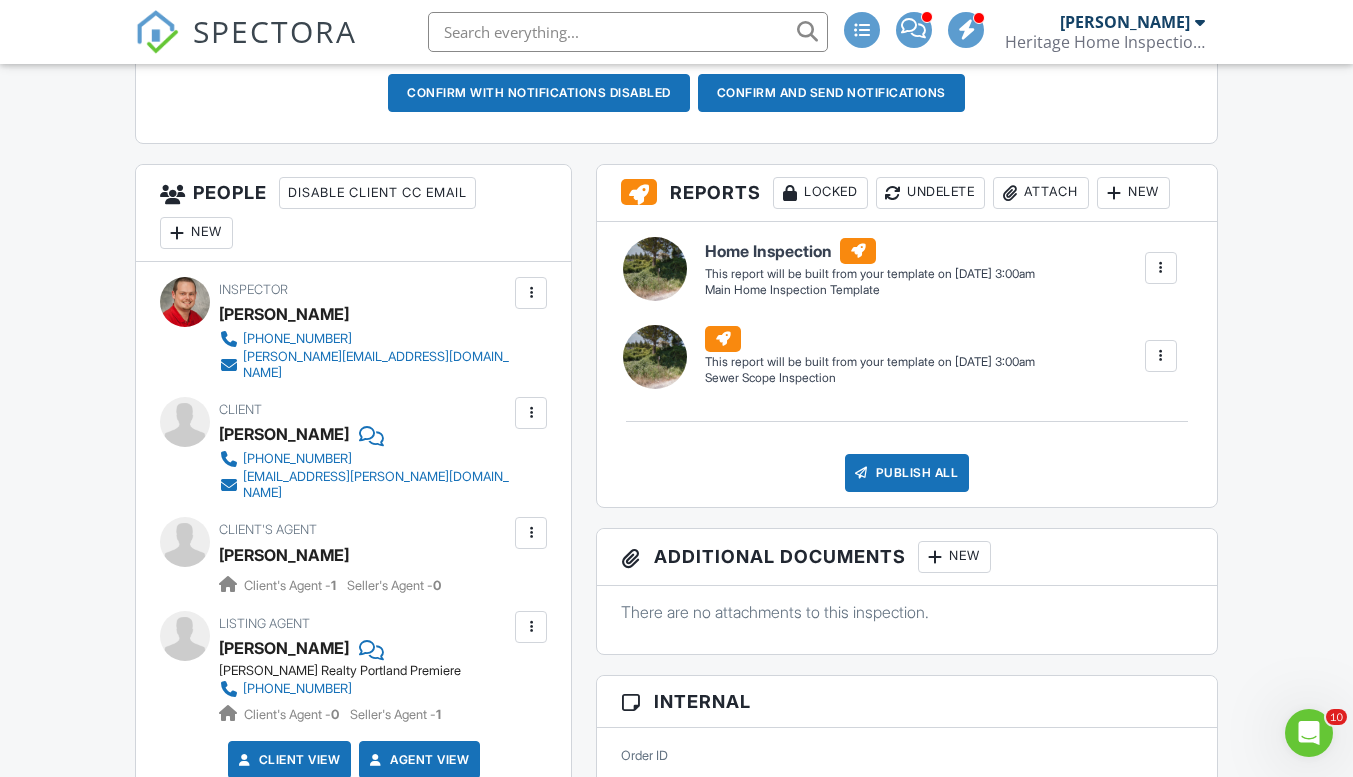 click on "Inspector
[PERSON_NAME]
[PHONE_NUMBER]
[PERSON_NAME][EMAIL_ADDRESS][DOMAIN_NAME]
Make Invisible
Mark As Requested
Remove
Update Client
First name
[PERSON_NAME]
Last name
Tower
Email (required)
[EMAIL_ADDRESS][PERSON_NAME][DOMAIN_NAME]
CC Email
Phone
[PHONE_NUMBER]
Address
City
State
Zip
Tags
Internal notes visible only to the company
Private notes visible only to company admins
Updating the client email address will resend the confirmation email and update all queued automated emails.
Cancel
Save
Confirm client deletion
This will remove the client from this inspection. All email reminders and follow-ups will be removed as well. Note that this is only an option before publishing a report.
Cancel
Remove Client
Client" at bounding box center (353, 535) 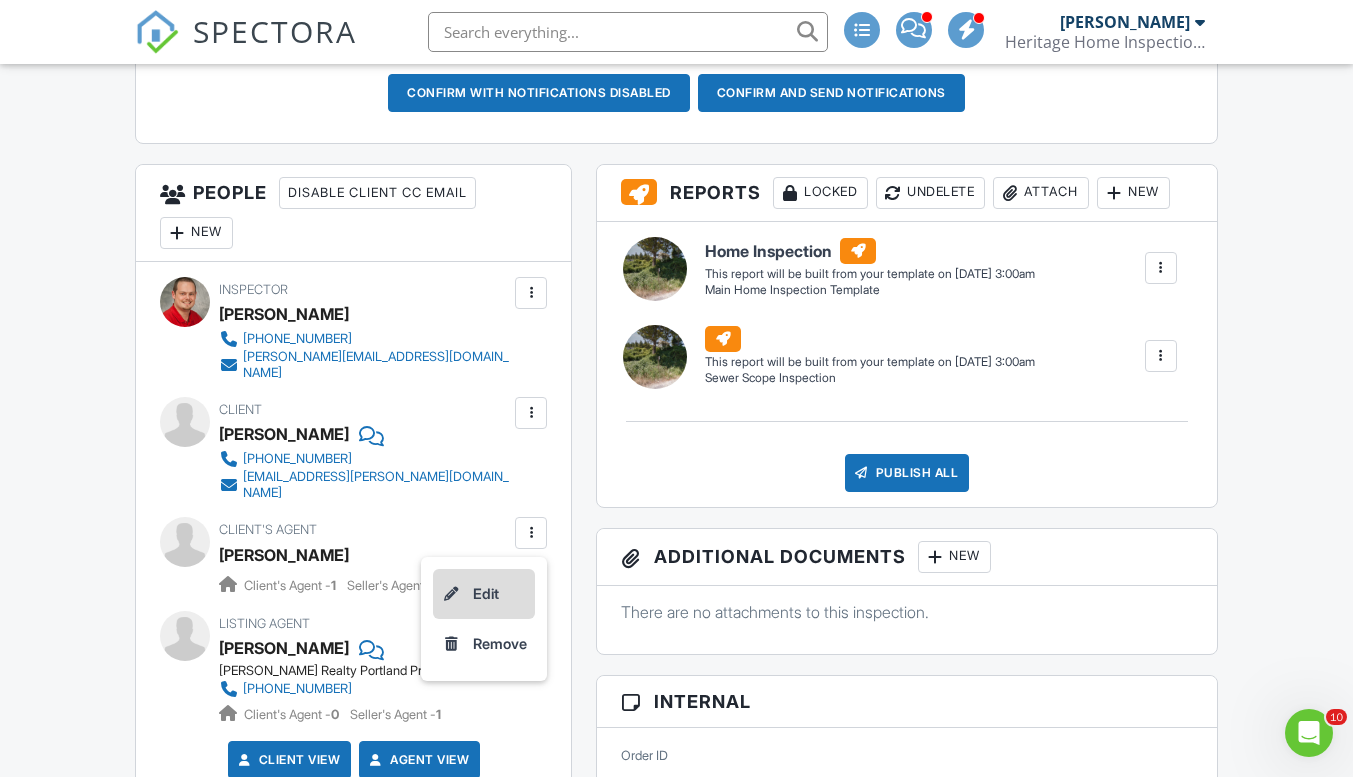 click on "Edit" at bounding box center (484, 594) 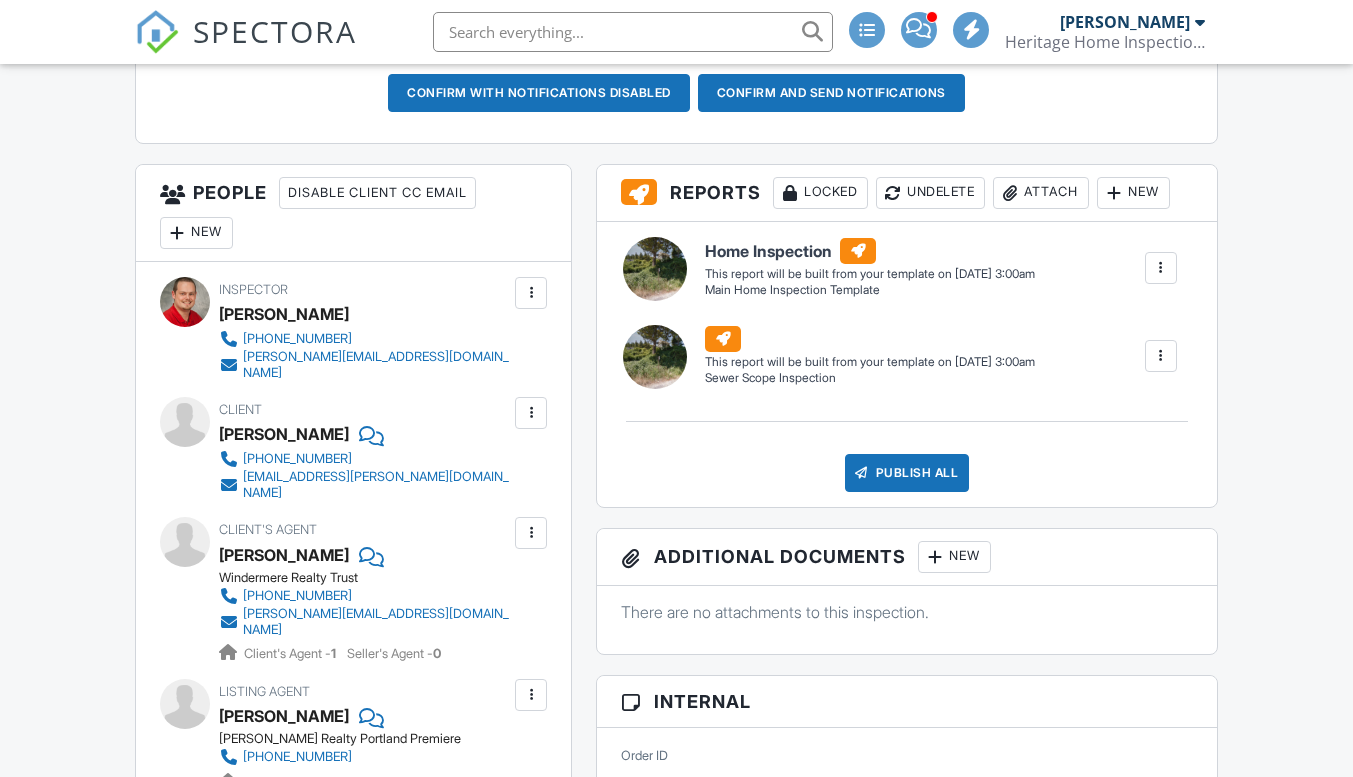 scroll, scrollTop: 700, scrollLeft: 0, axis: vertical 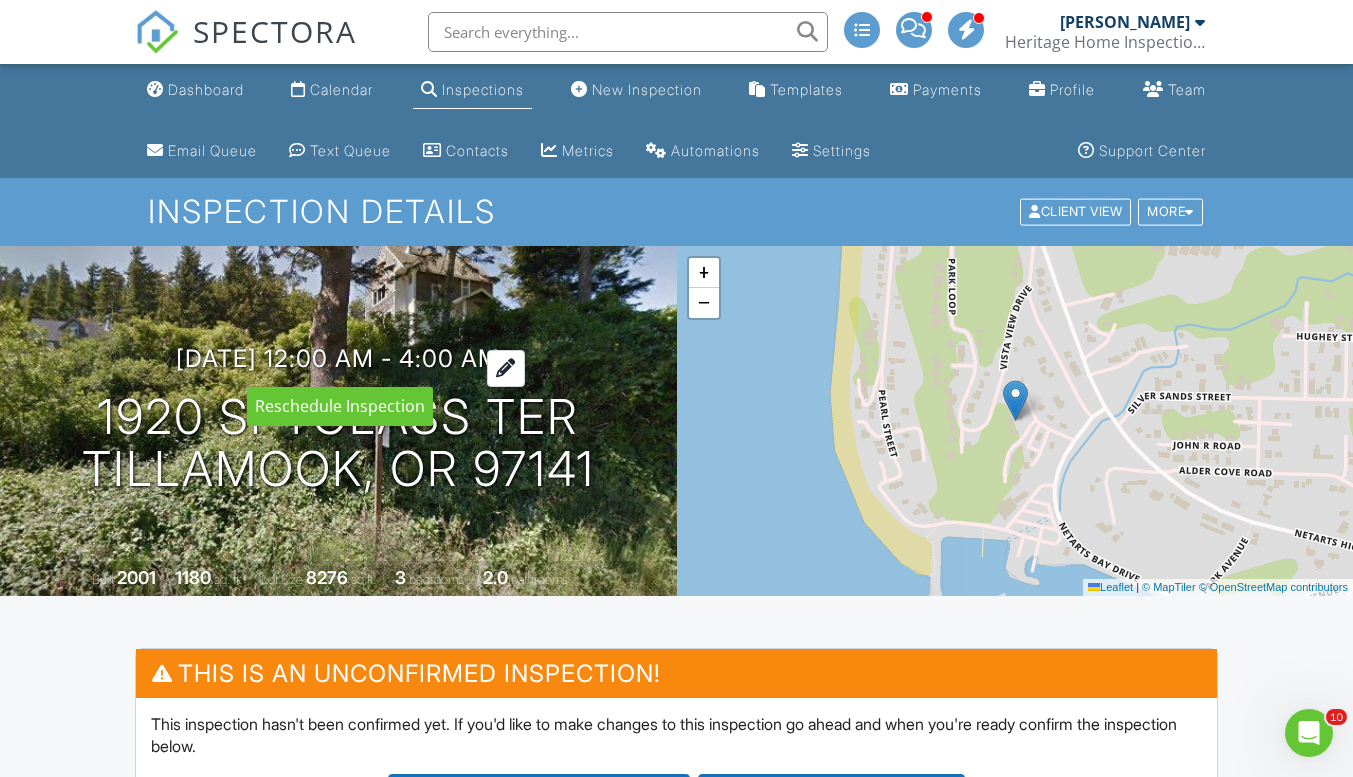 click on "07/16/2025 12:00 am
- 4:00 am" at bounding box center [338, 358] 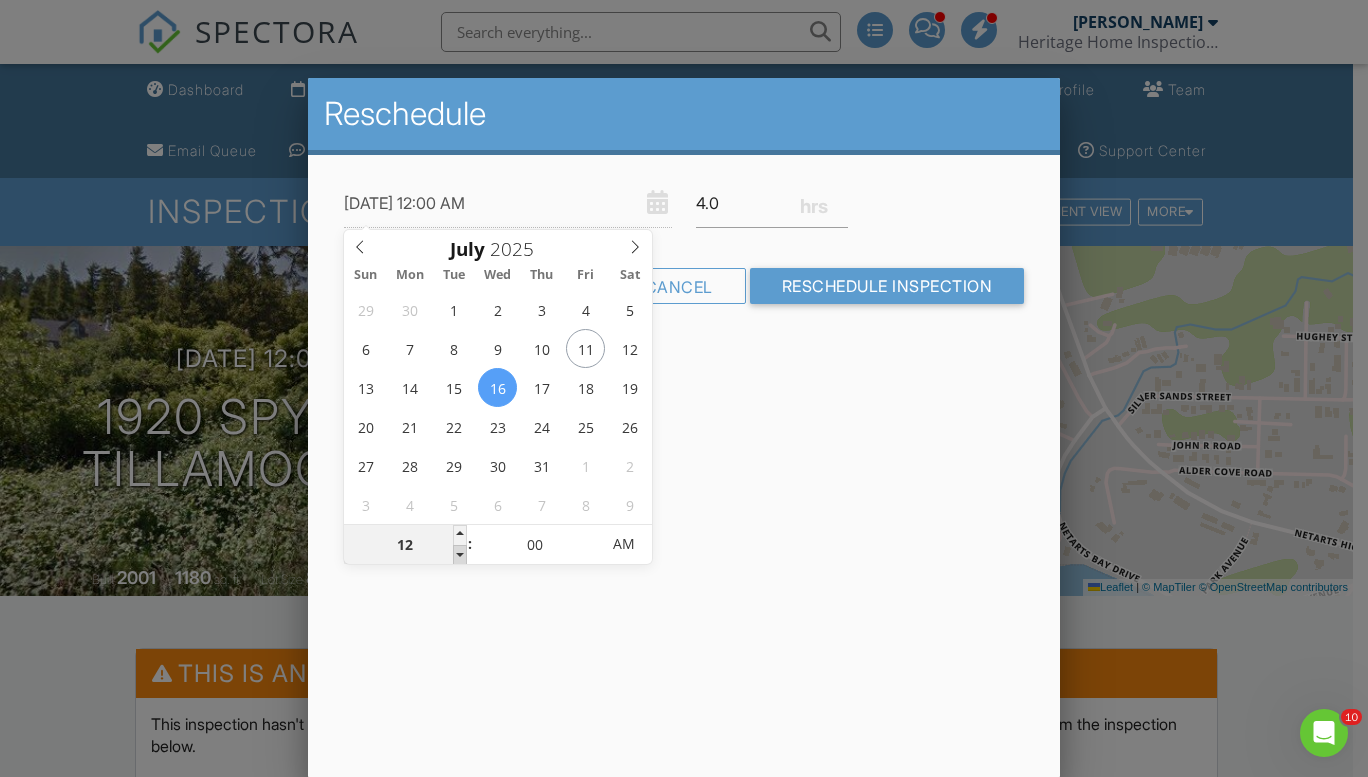 type on "07/16/2025 11:00 PM" 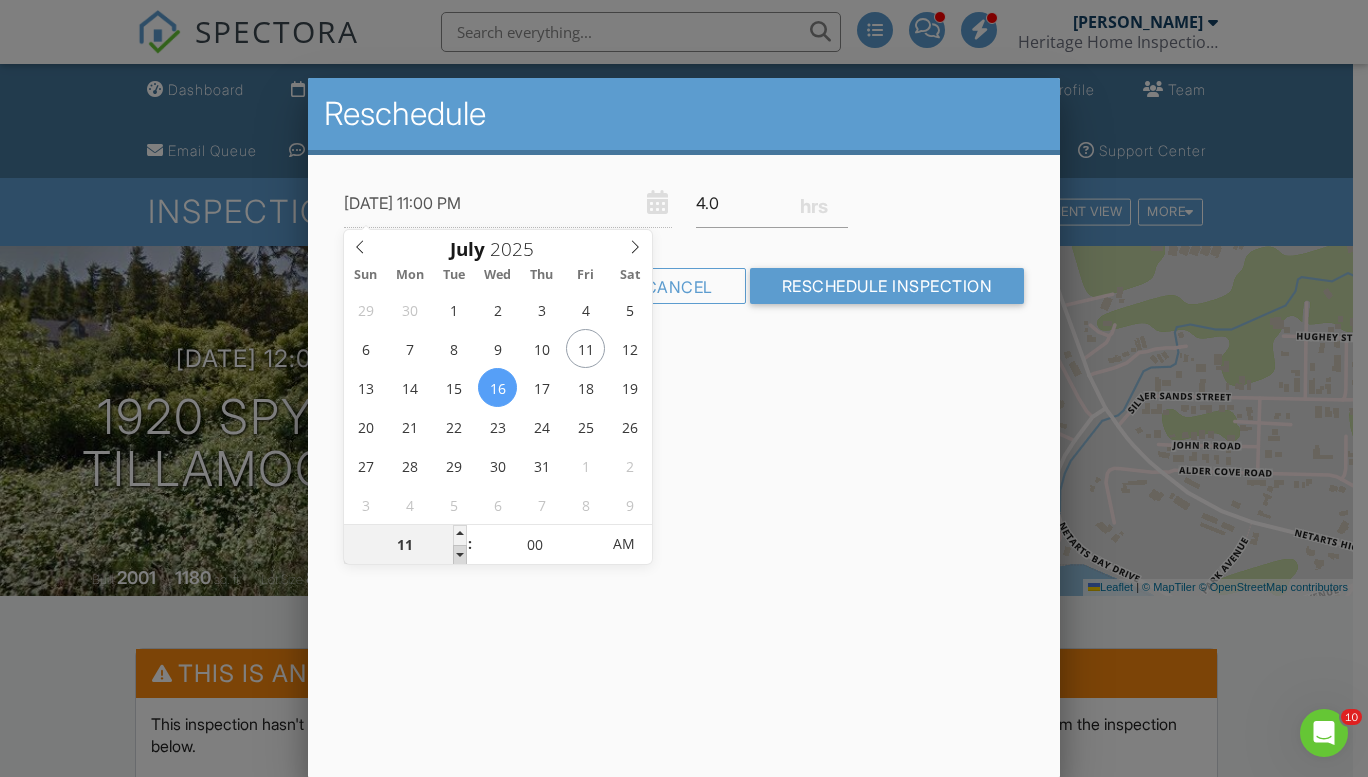click at bounding box center (460, 555) 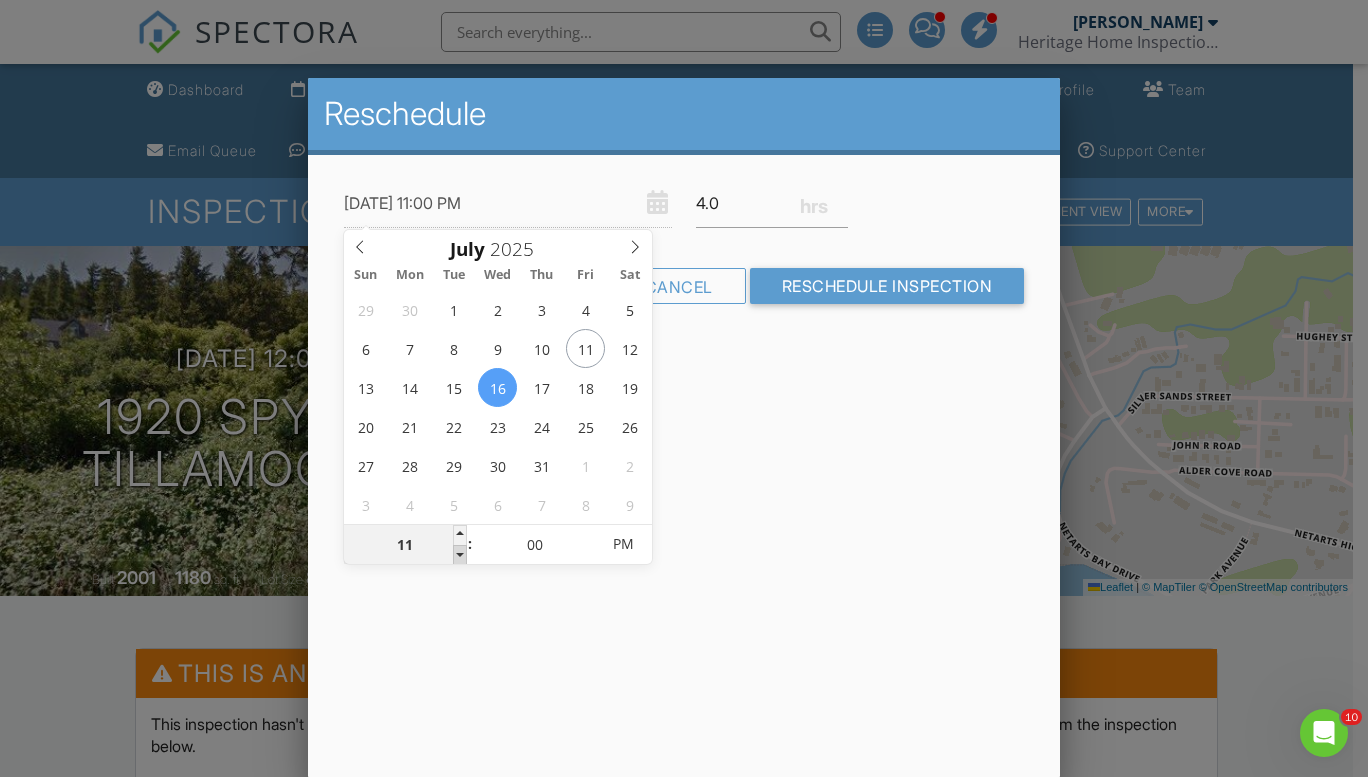 type on "07/16/2025 10:00 PM" 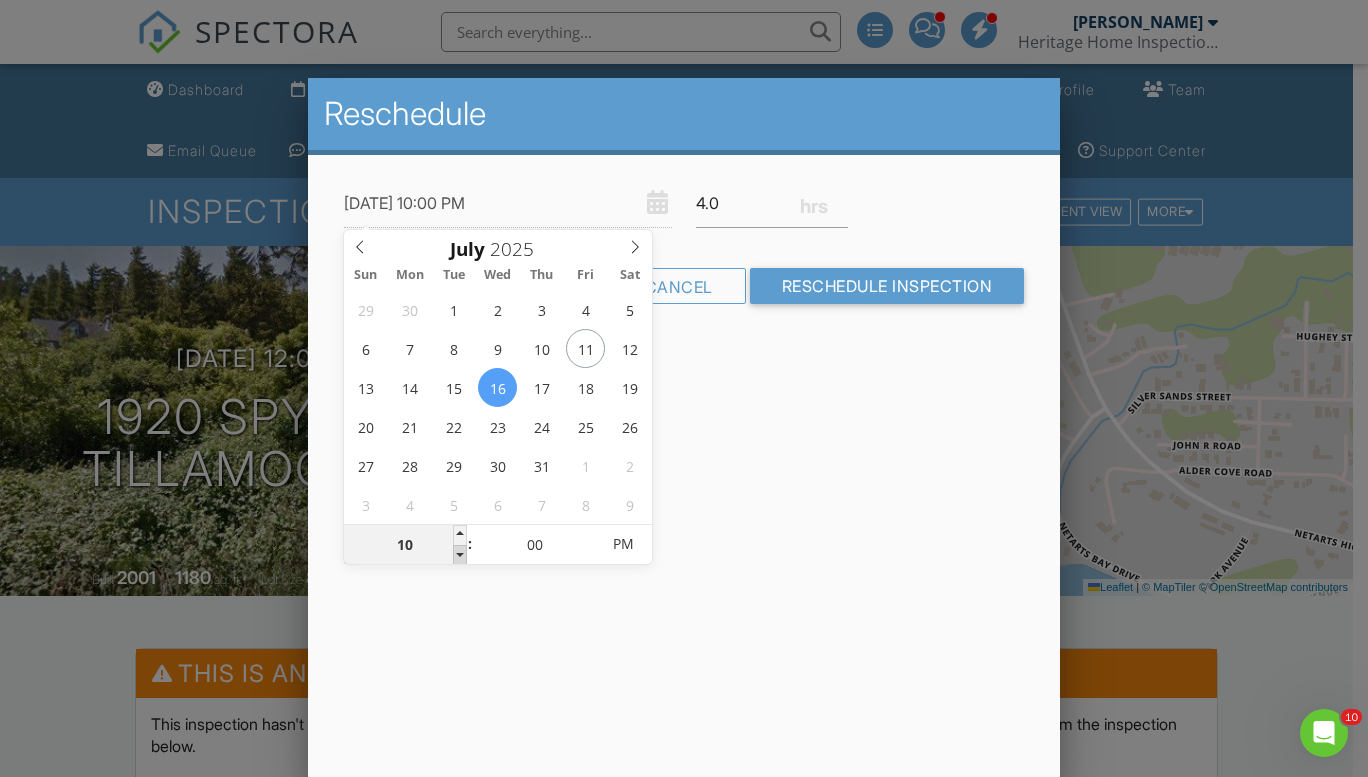 click at bounding box center (460, 555) 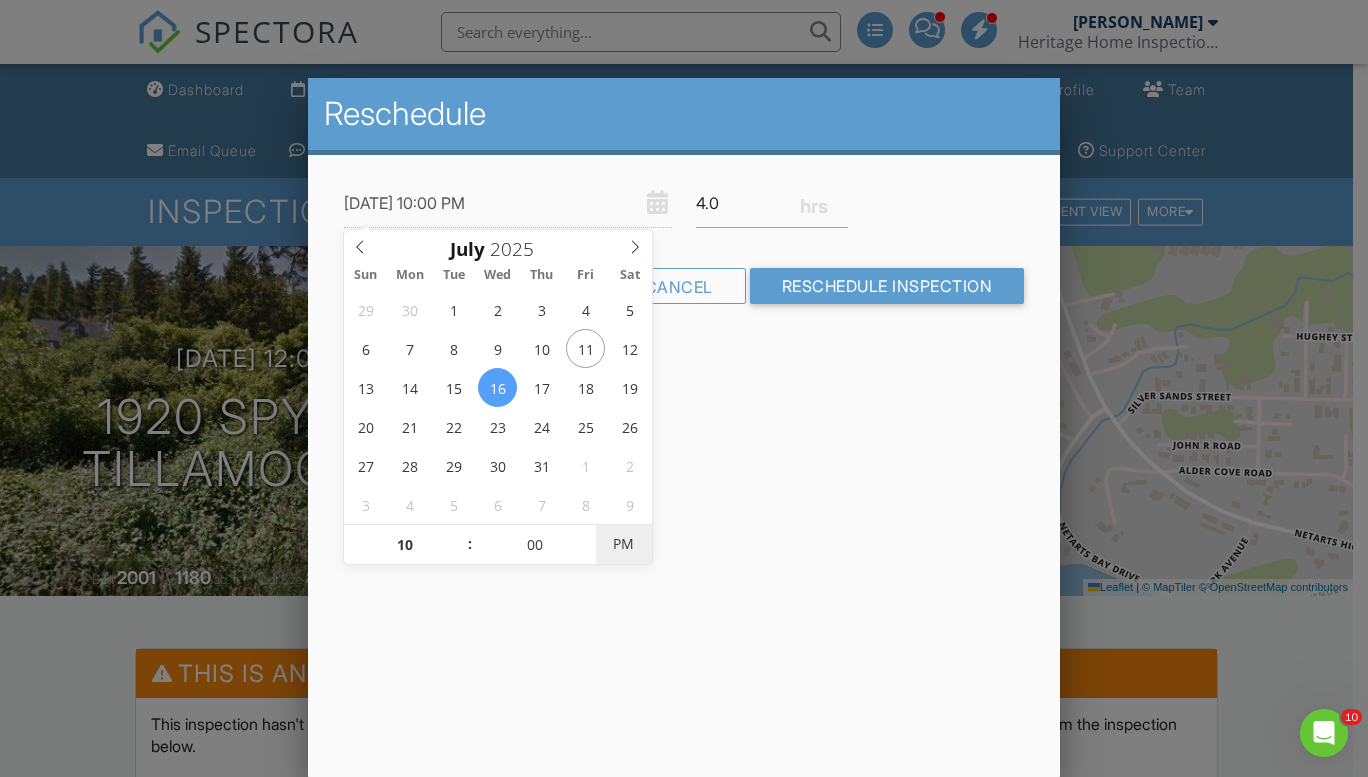 type on "07/16/2025 10:00 AM" 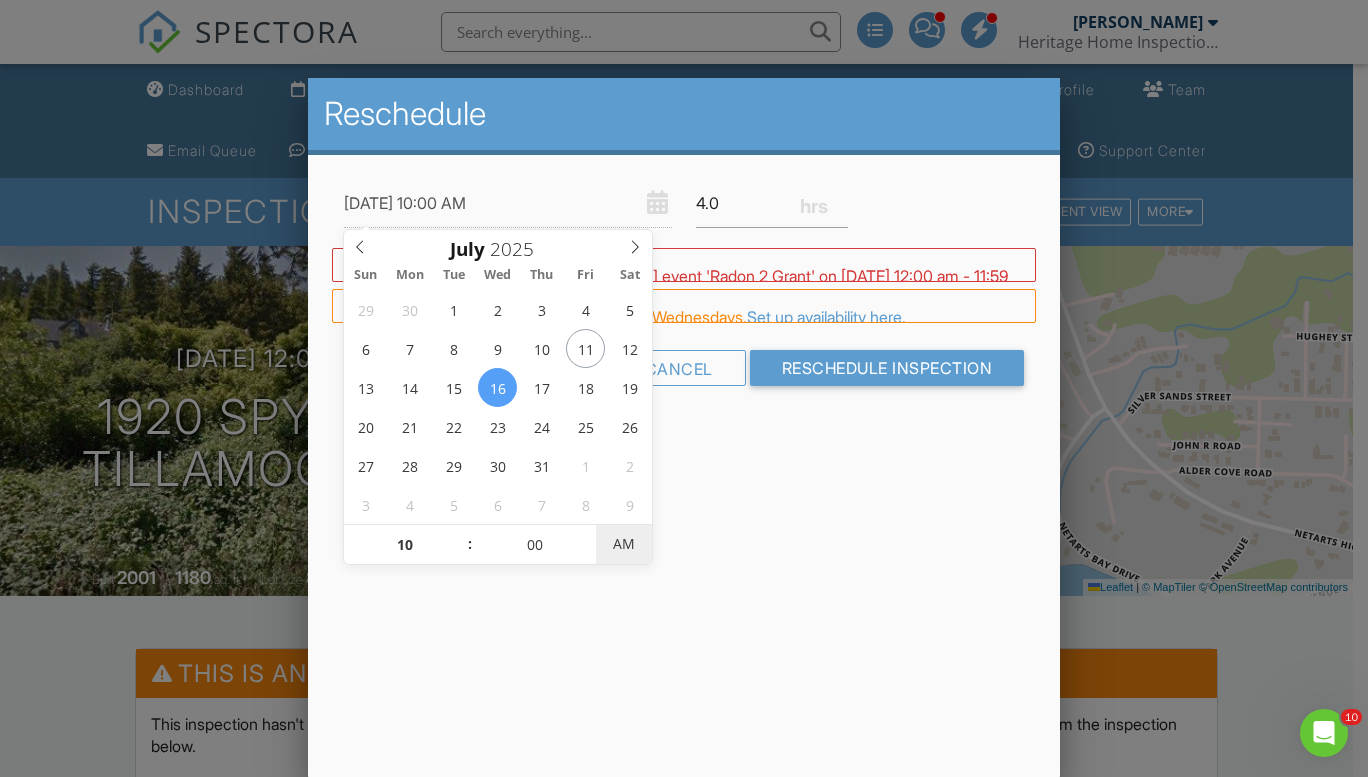 click on "AM" at bounding box center [623, 544] 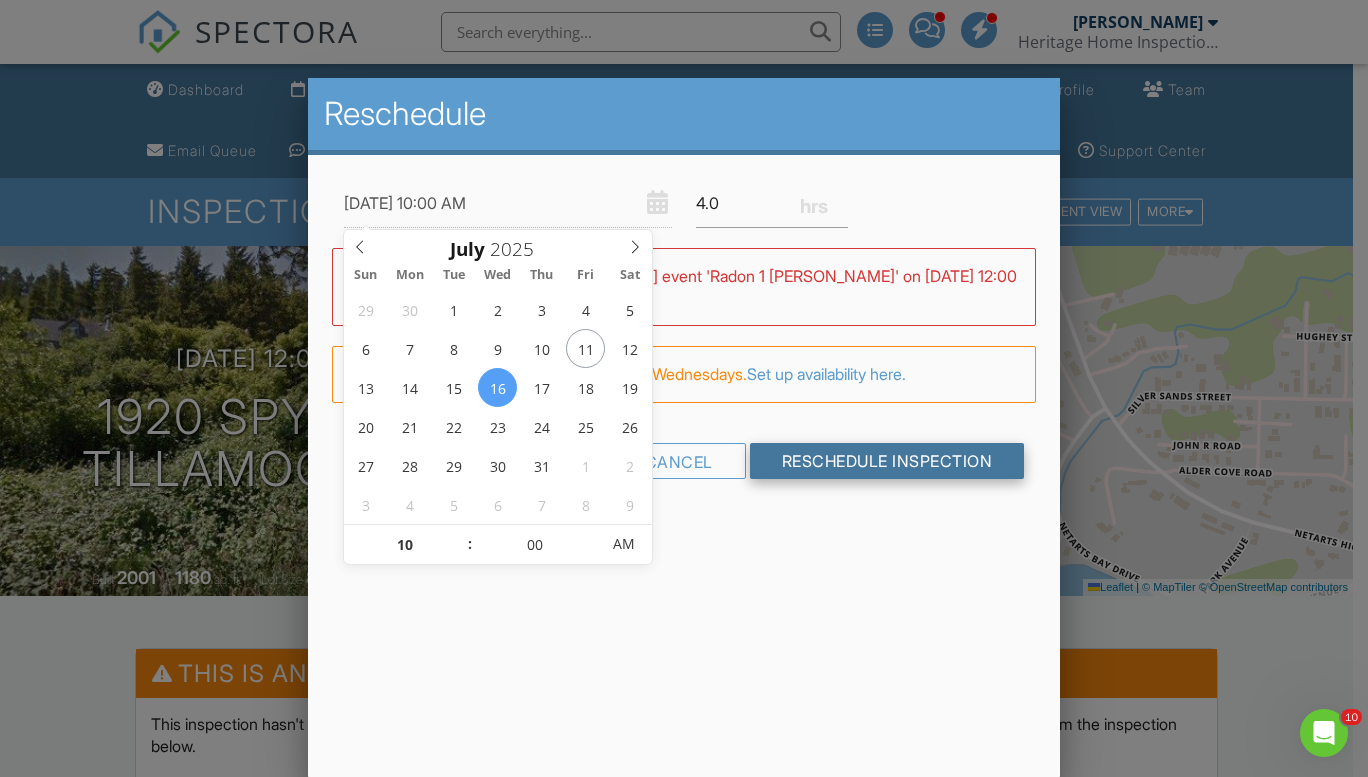 click on "Reschedule Inspection" at bounding box center (887, 461) 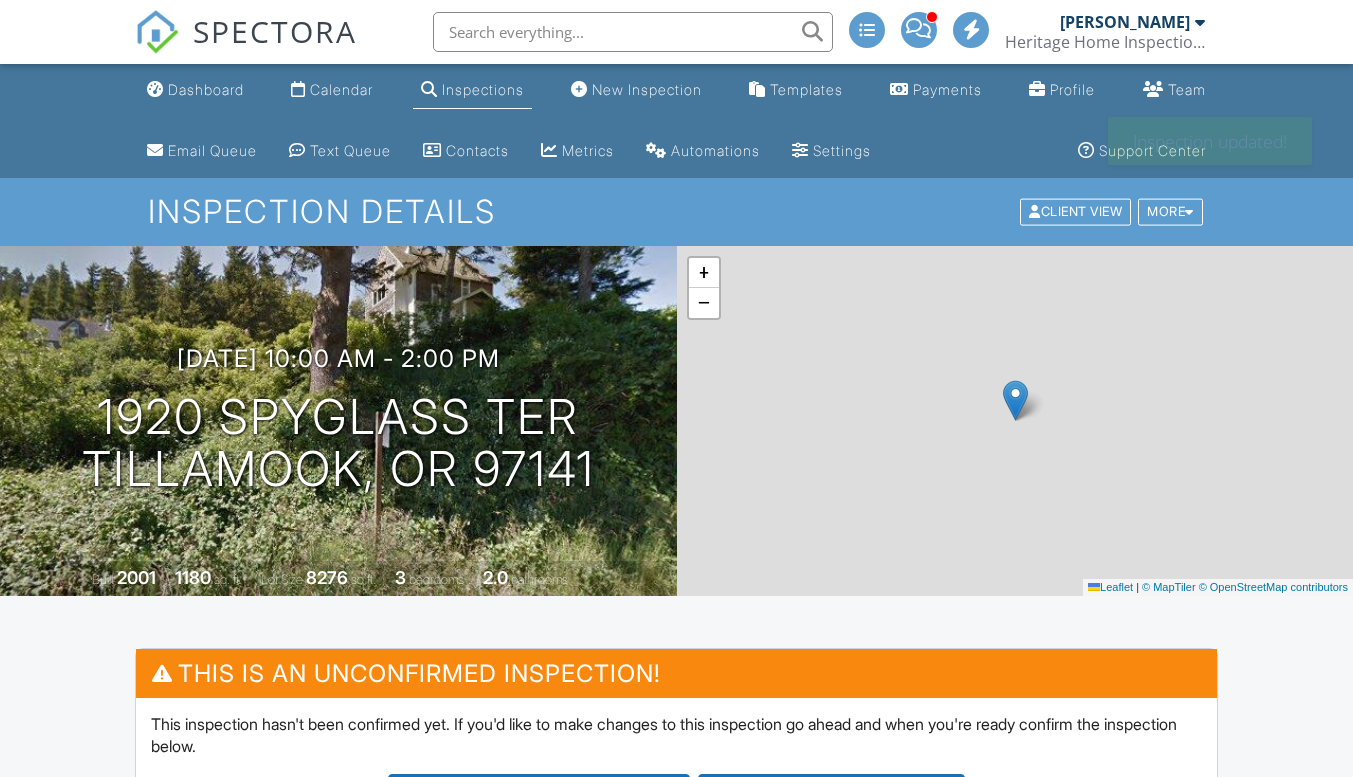 scroll, scrollTop: 0, scrollLeft: 0, axis: both 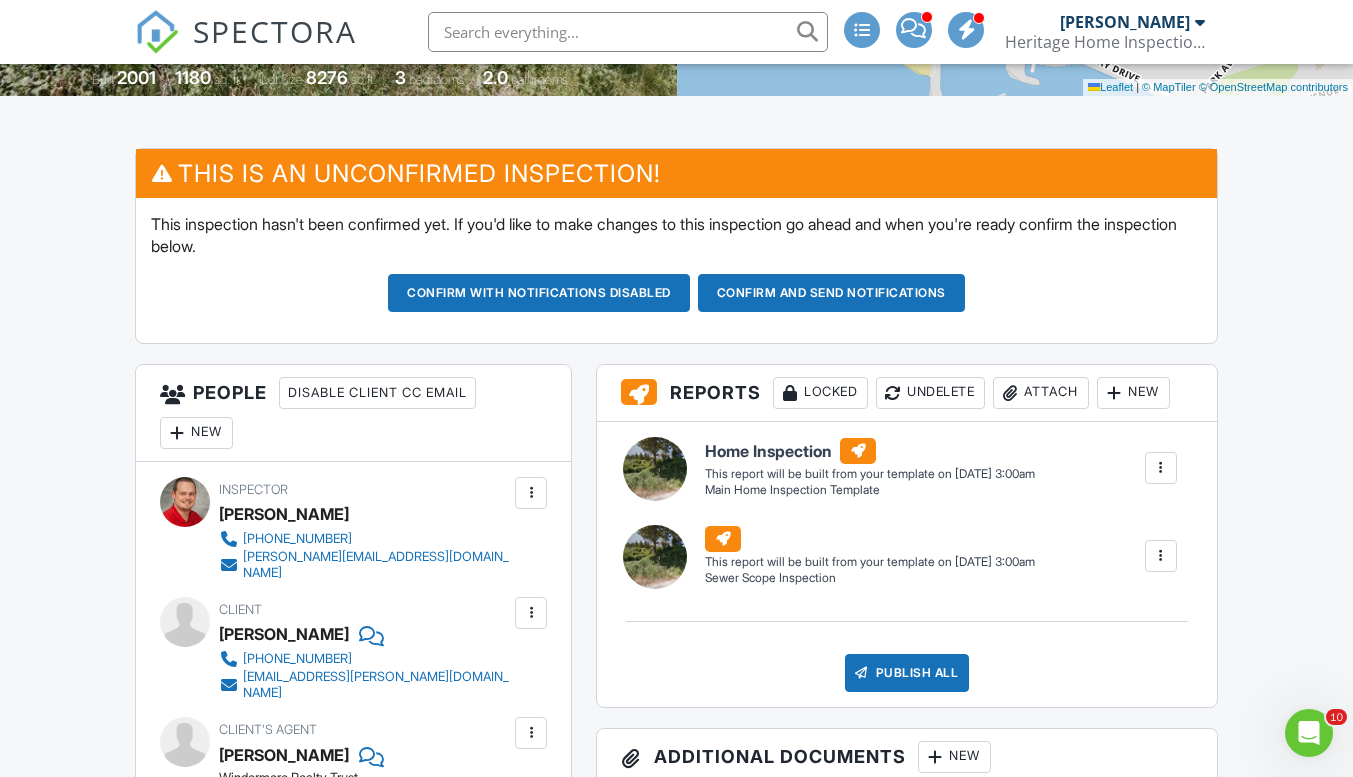 click on "Confirm and send notifications" at bounding box center (539, 293) 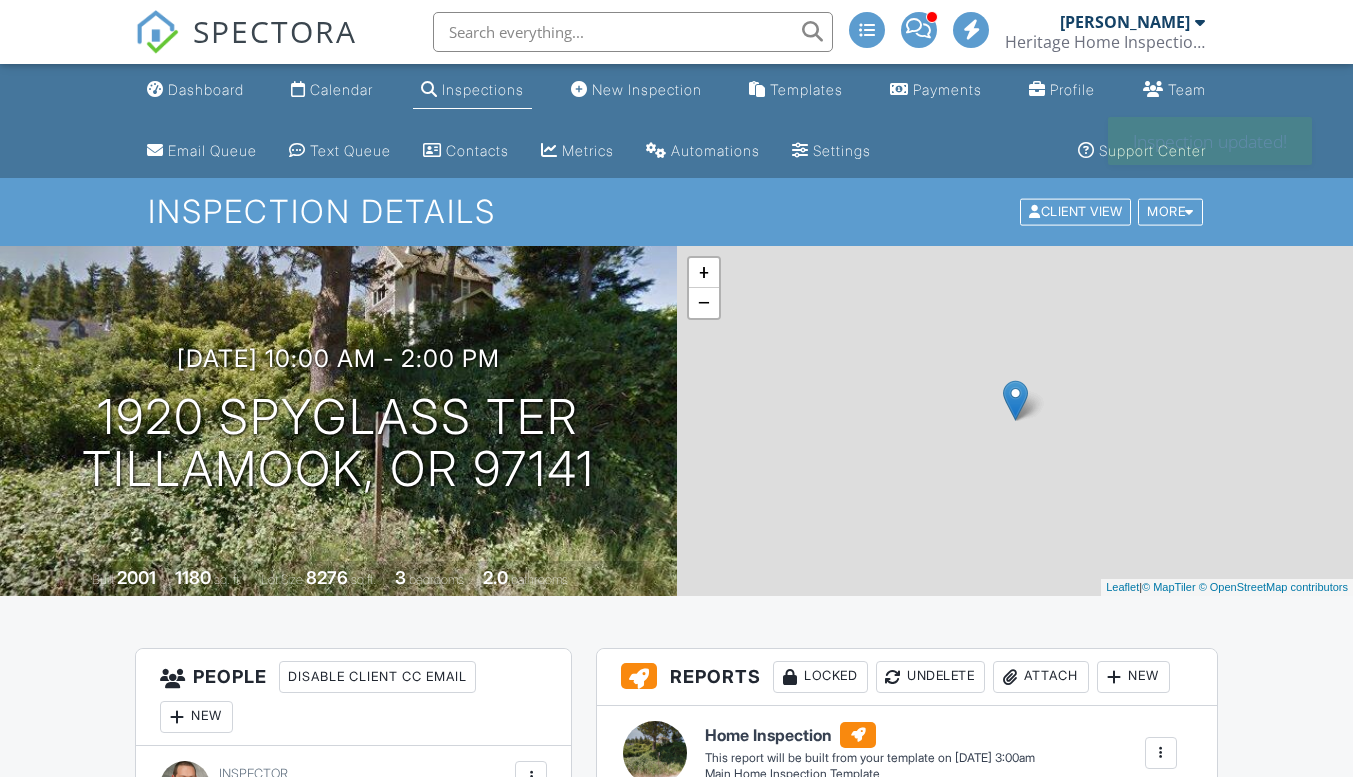 scroll, scrollTop: 0, scrollLeft: 0, axis: both 